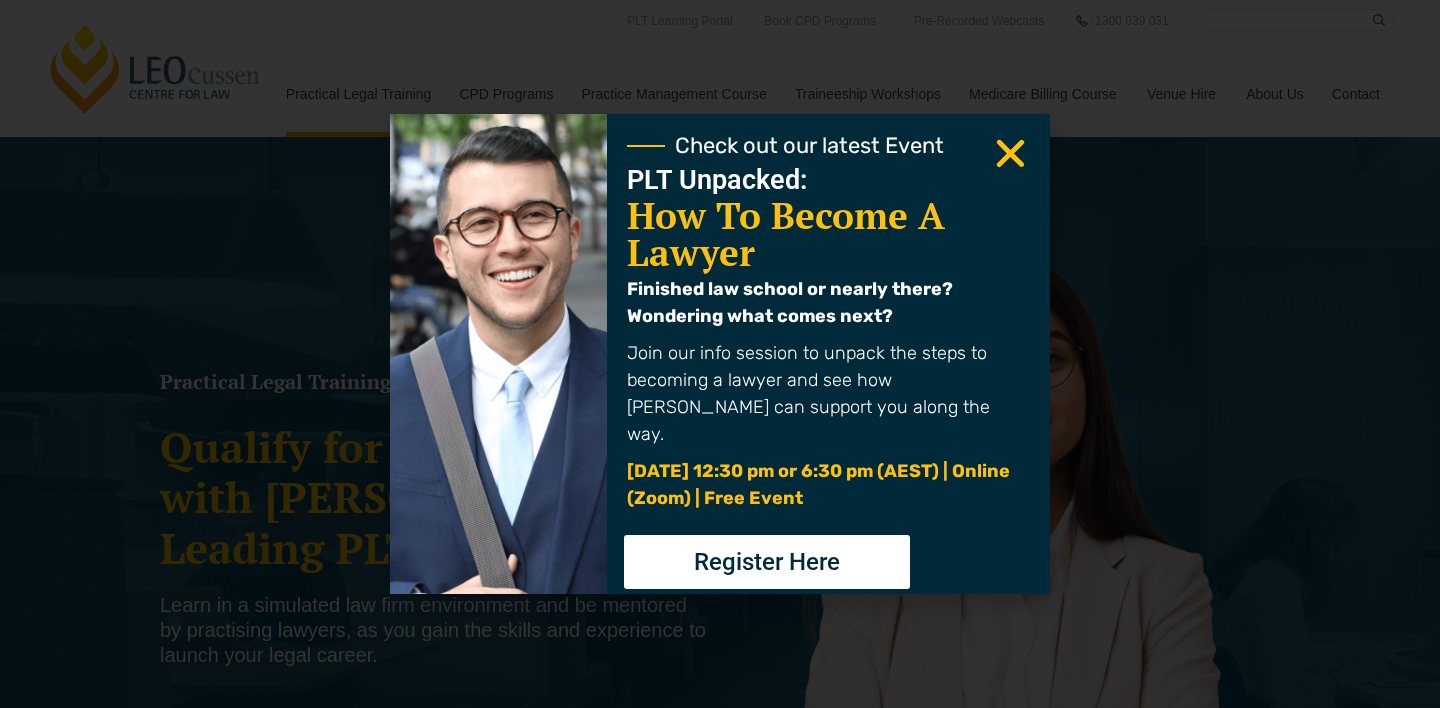 scroll, scrollTop: 0, scrollLeft: 0, axis: both 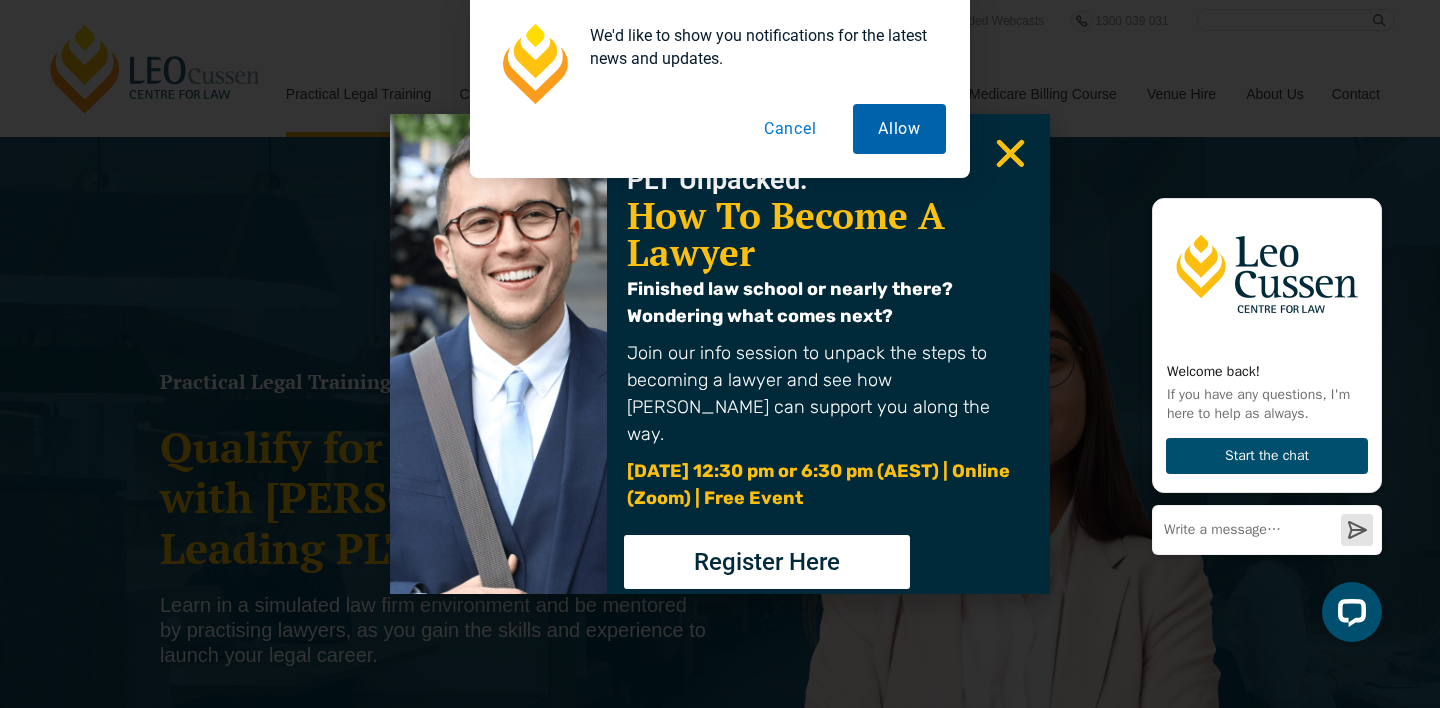 click on "Allow" at bounding box center (899, 129) 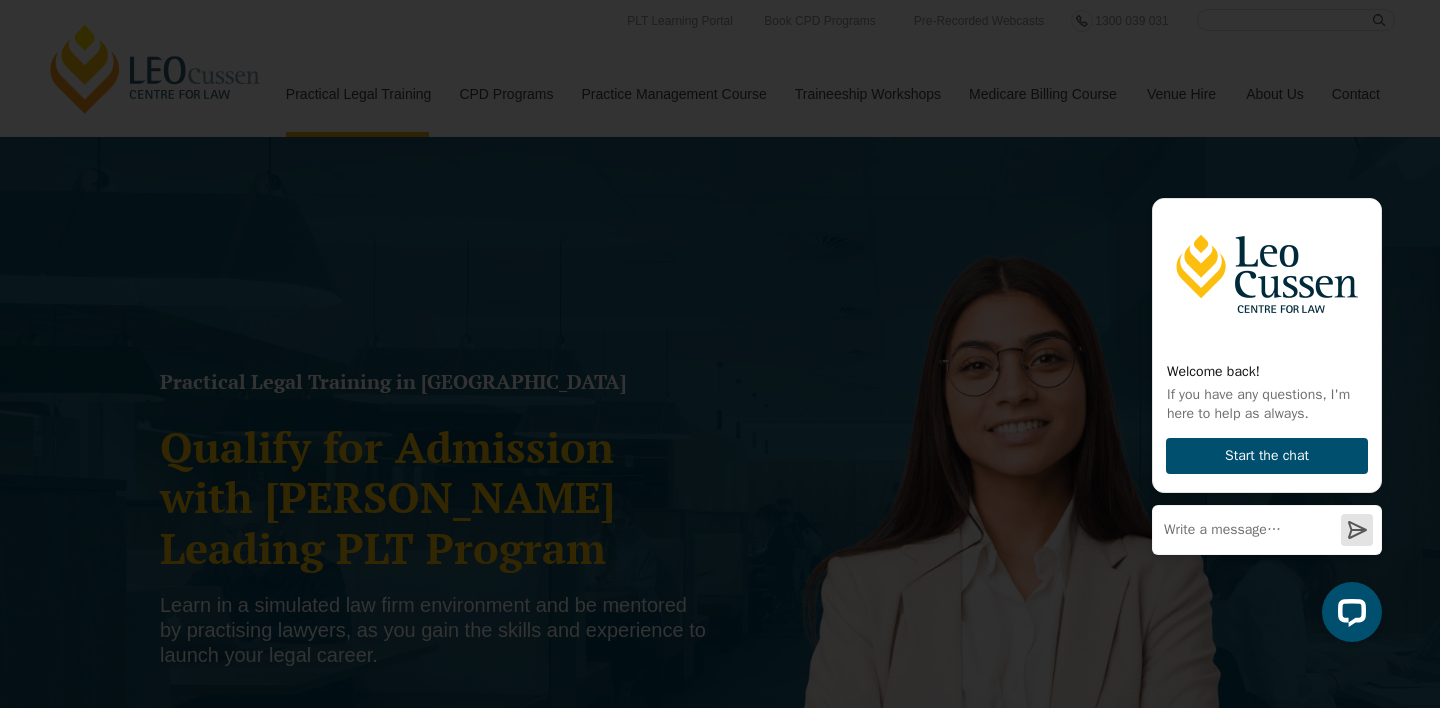 click 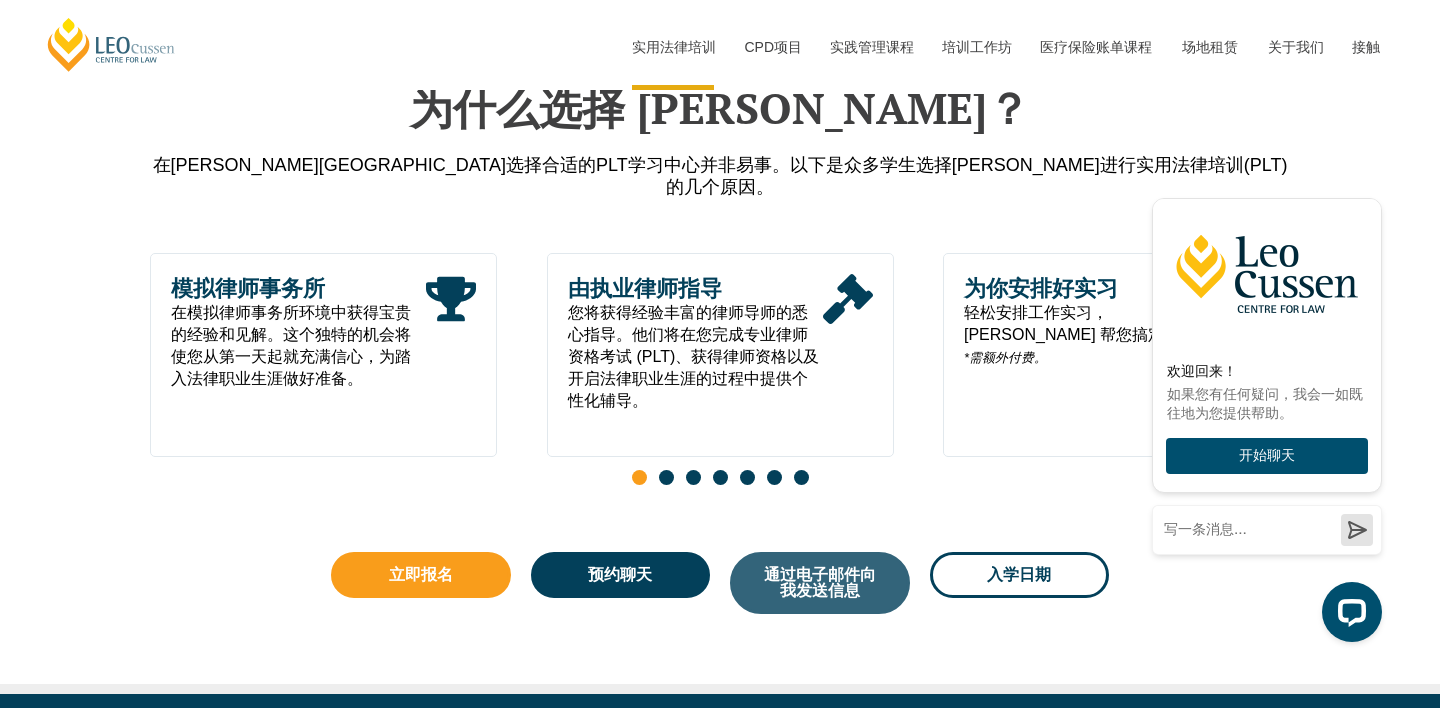 scroll, scrollTop: 993, scrollLeft: 0, axis: vertical 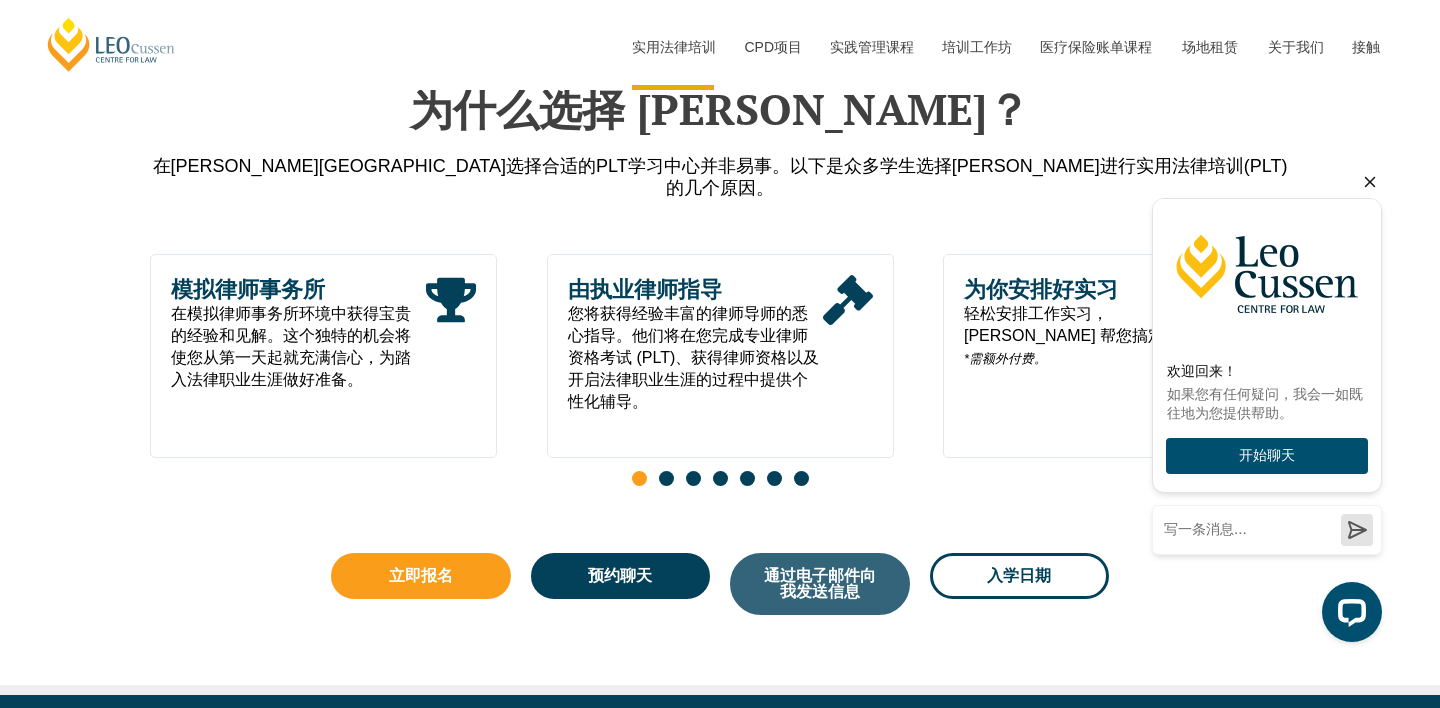 click 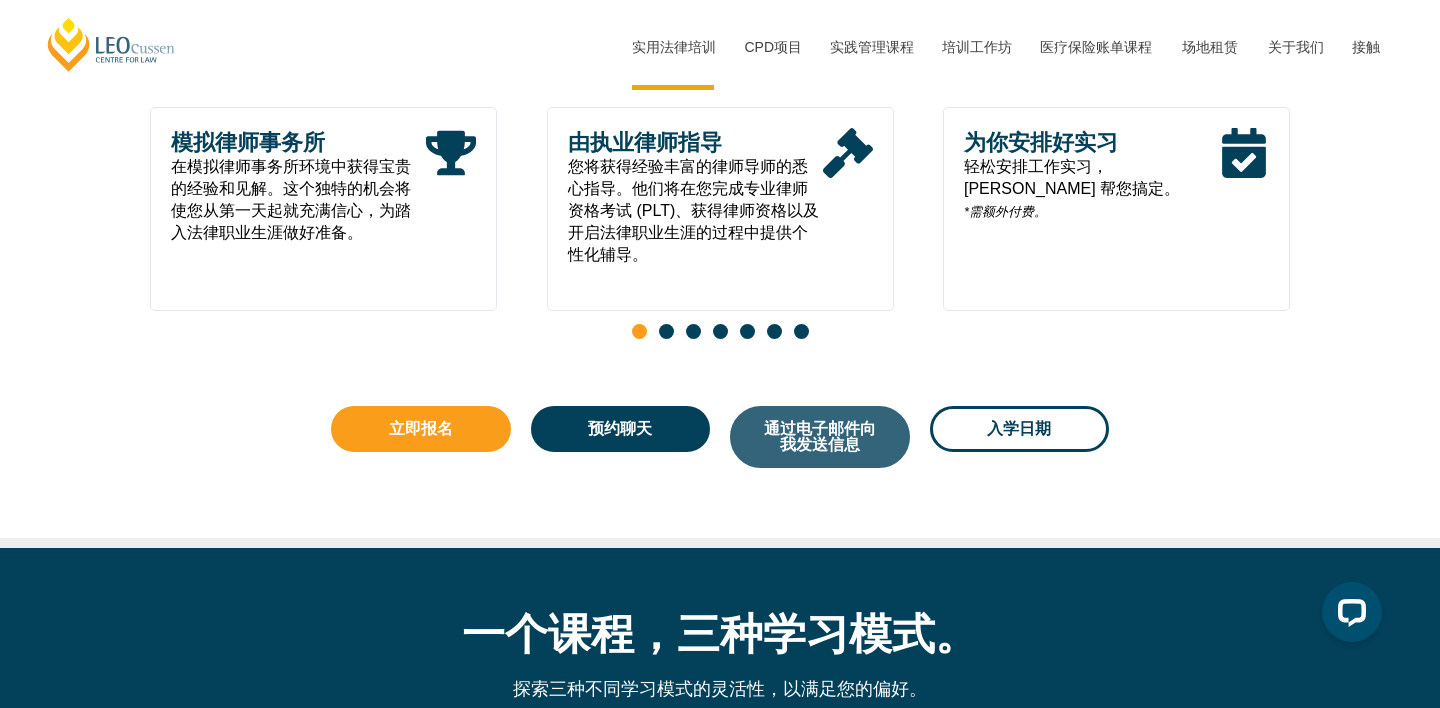 scroll, scrollTop: 1213, scrollLeft: 0, axis: vertical 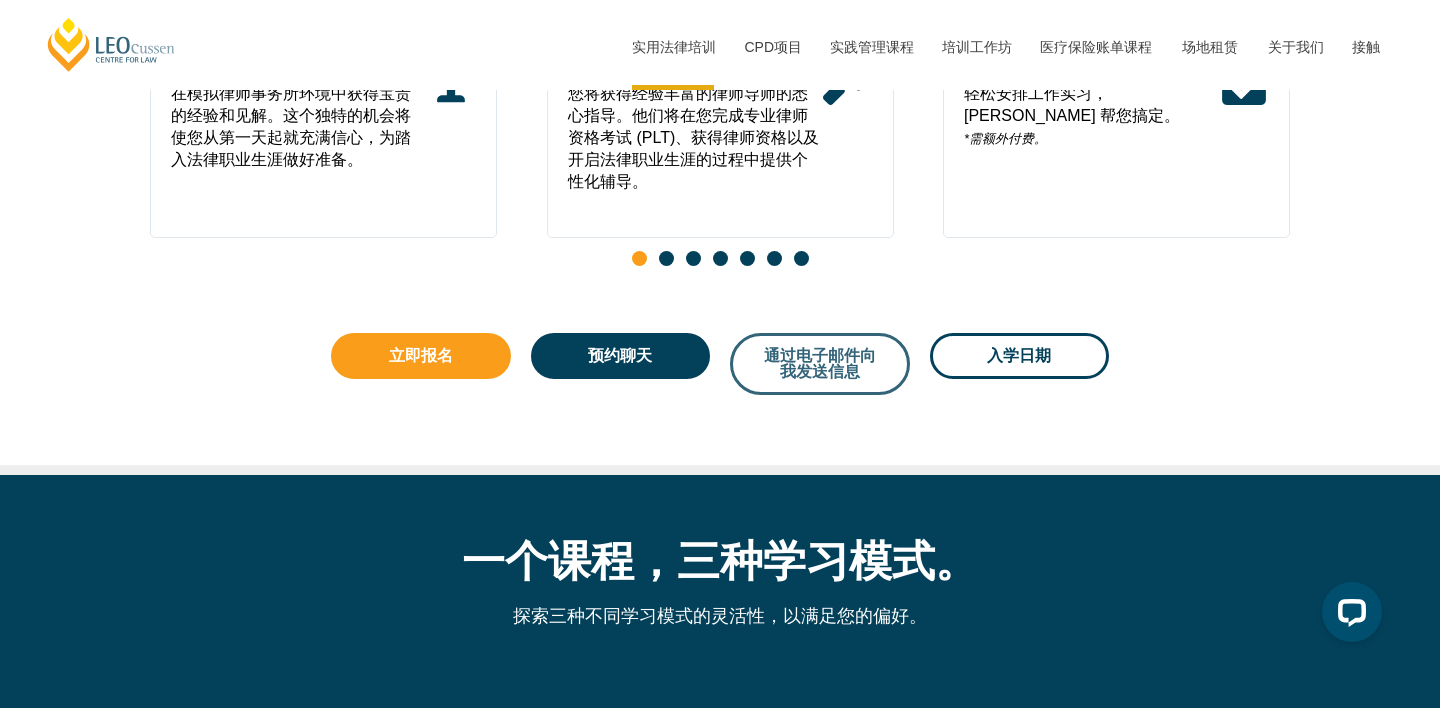 click on "通过电子邮件向我发送信息" at bounding box center (820, 363) 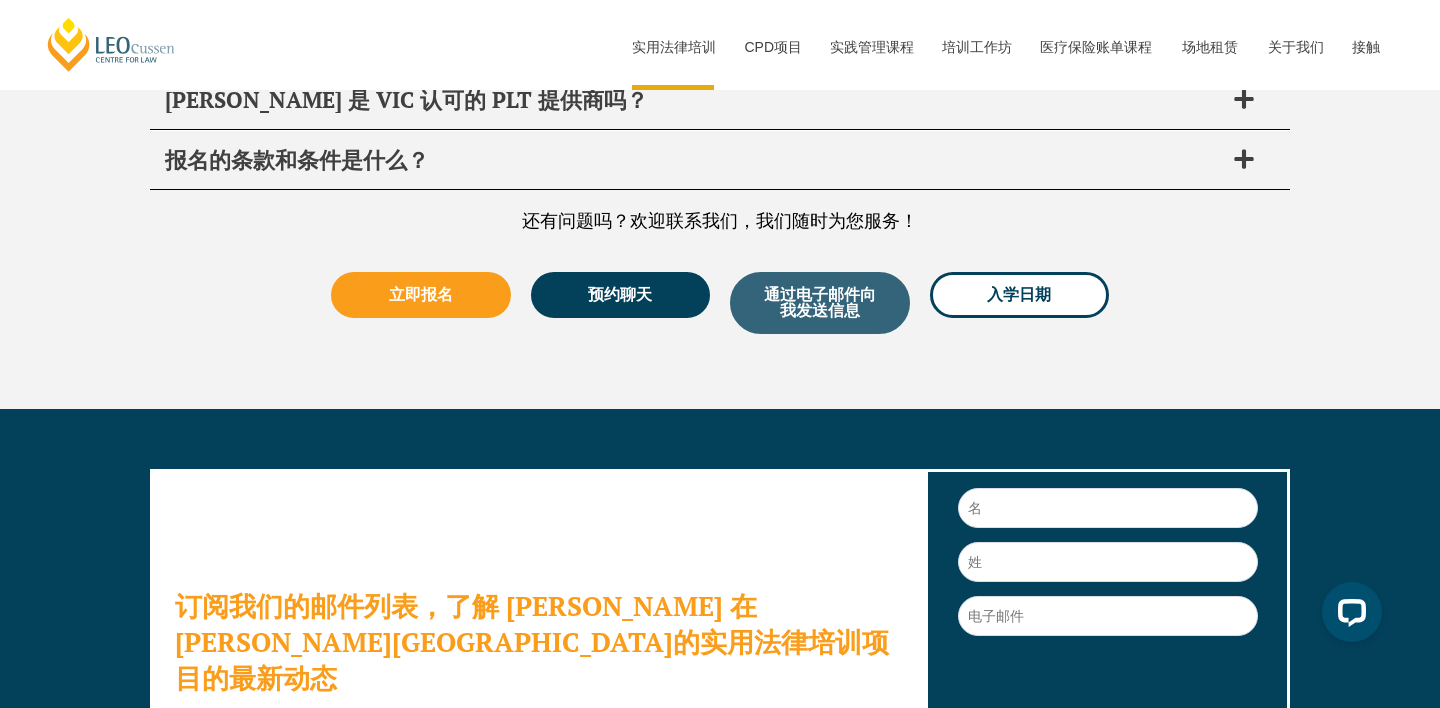 scroll, scrollTop: 10229, scrollLeft: 0, axis: vertical 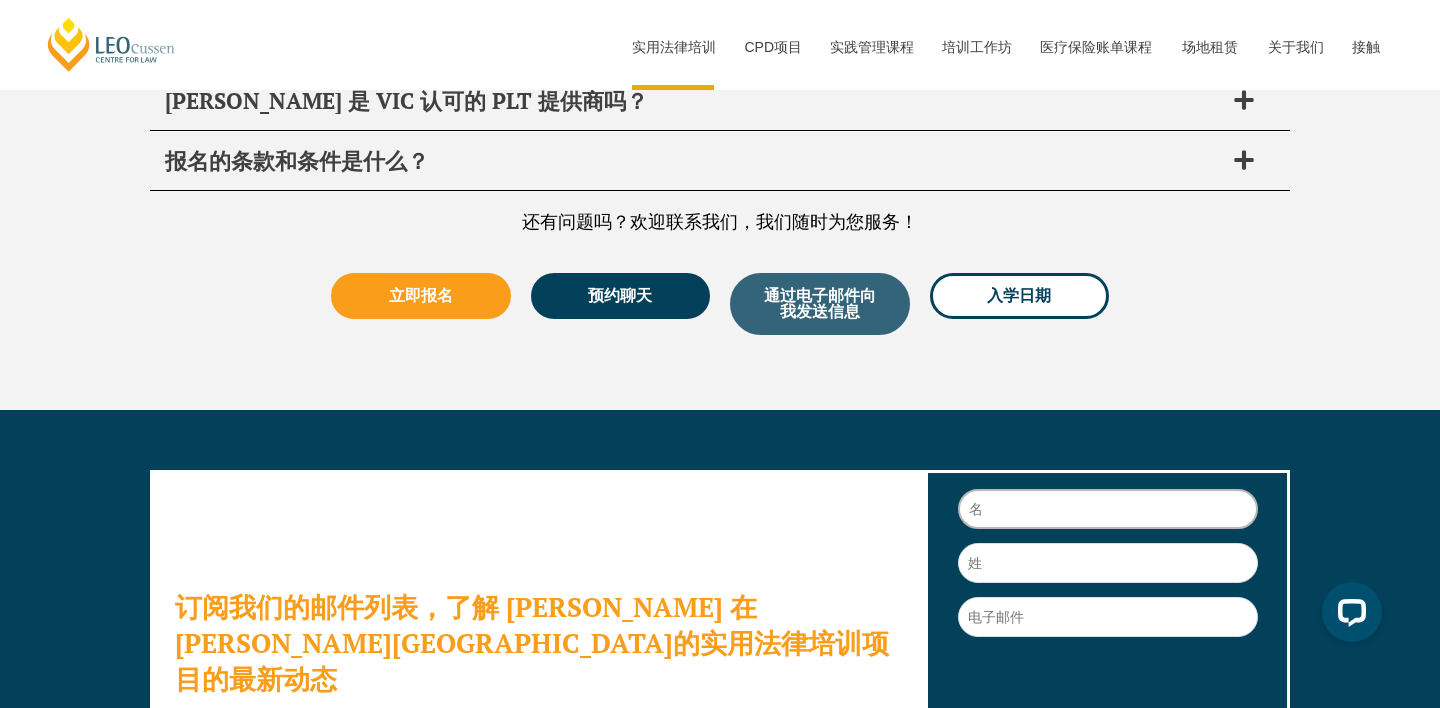 click on "First Name" at bounding box center (1108, 509) 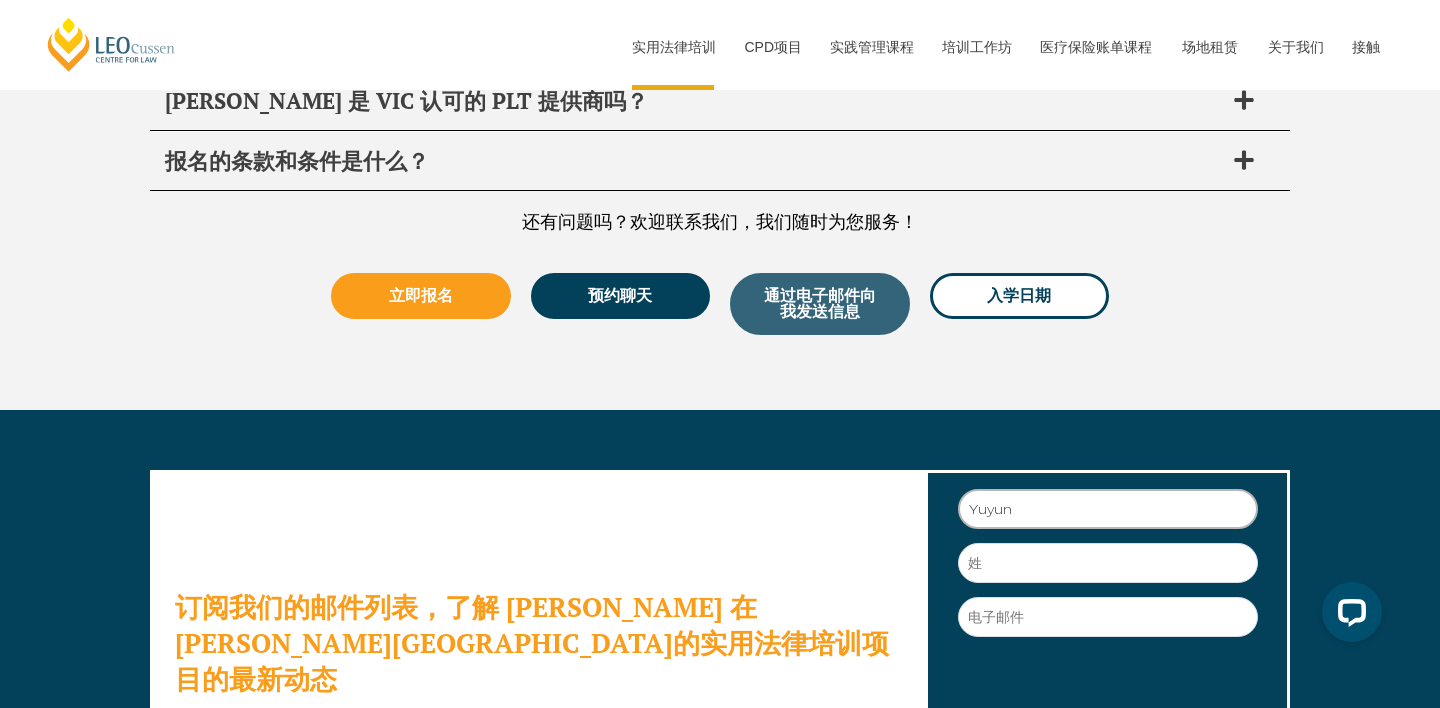 type on "Yuyun" 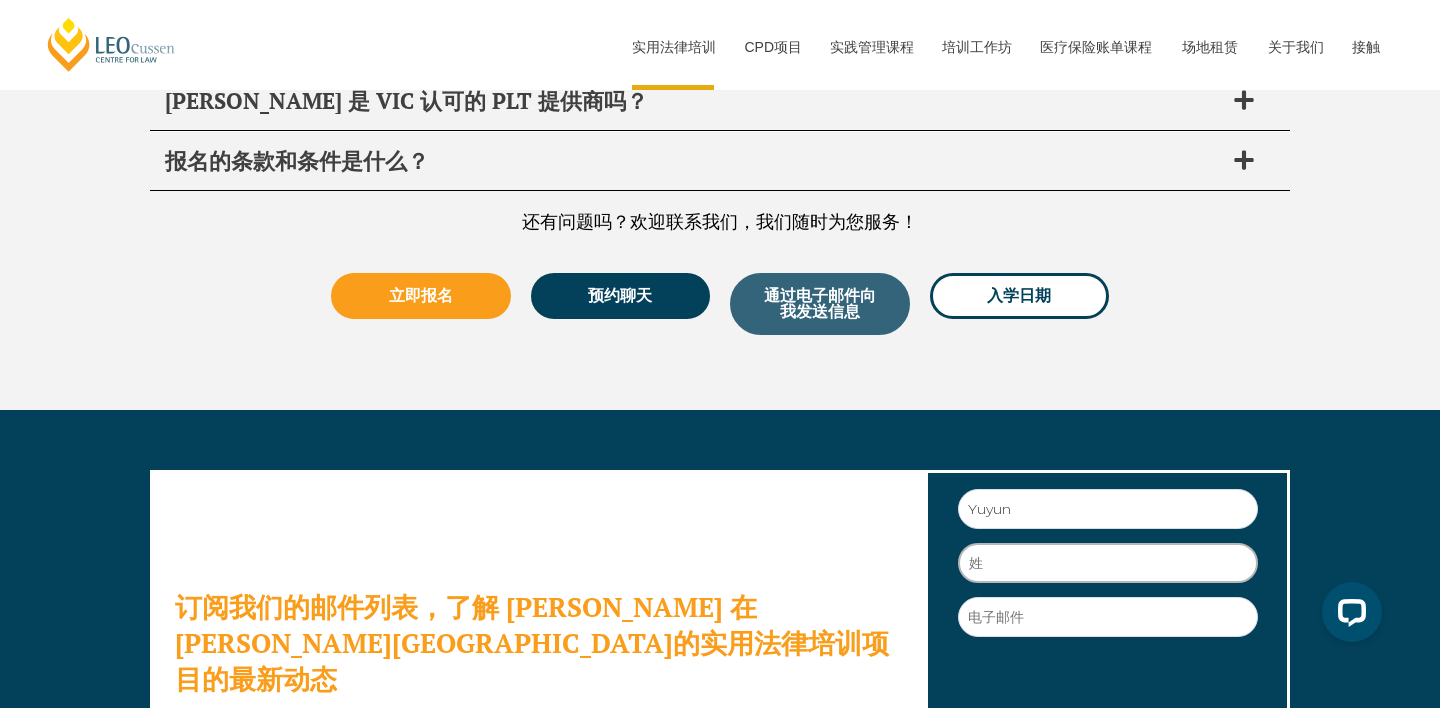 click on "Last Name" at bounding box center (1108, 563) 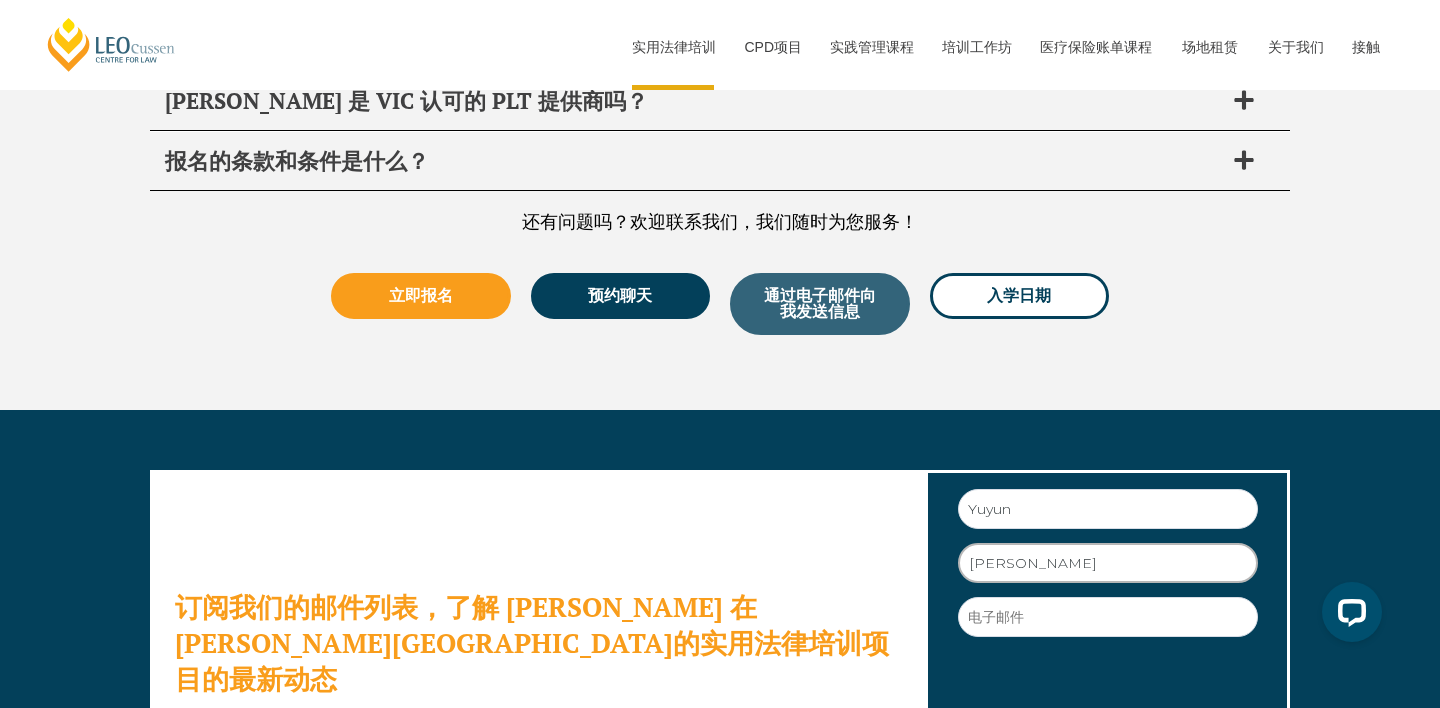 type on "Zhang" 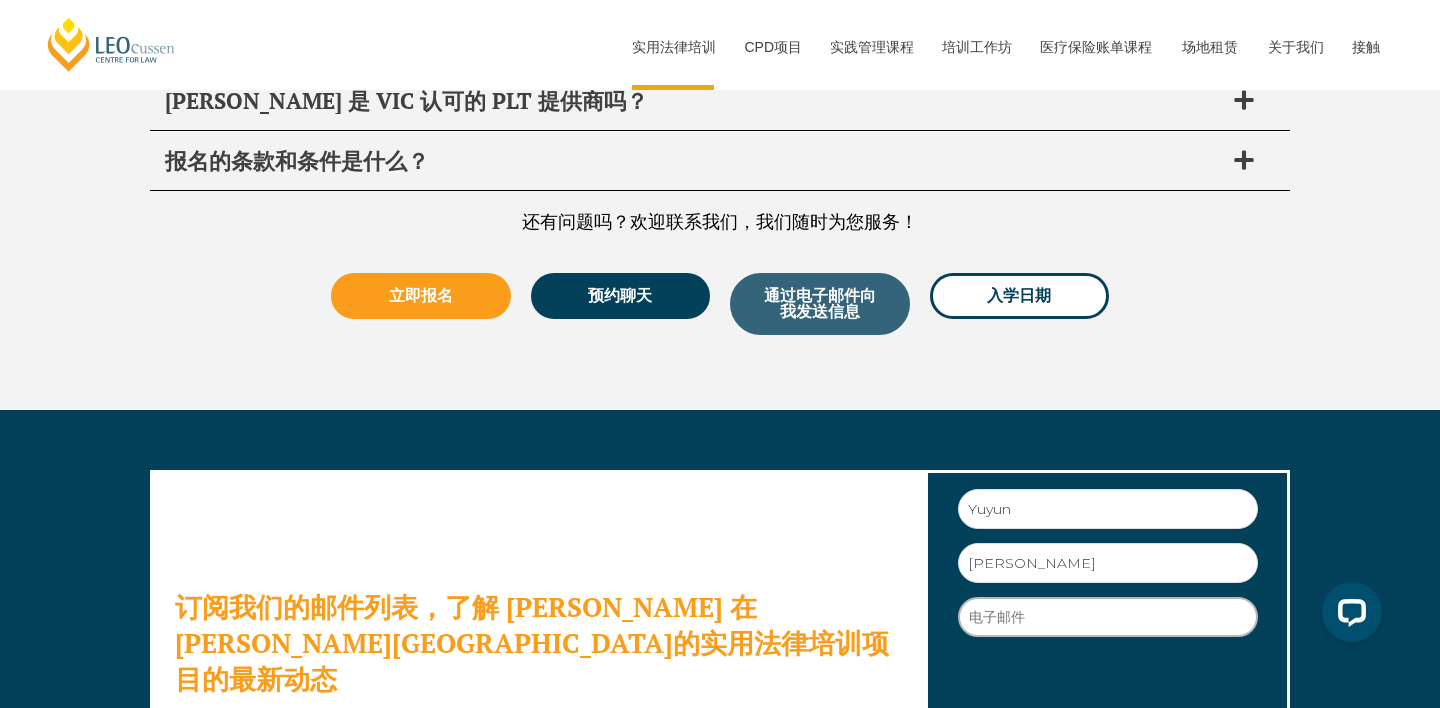 click on "Email" at bounding box center (1108, 617) 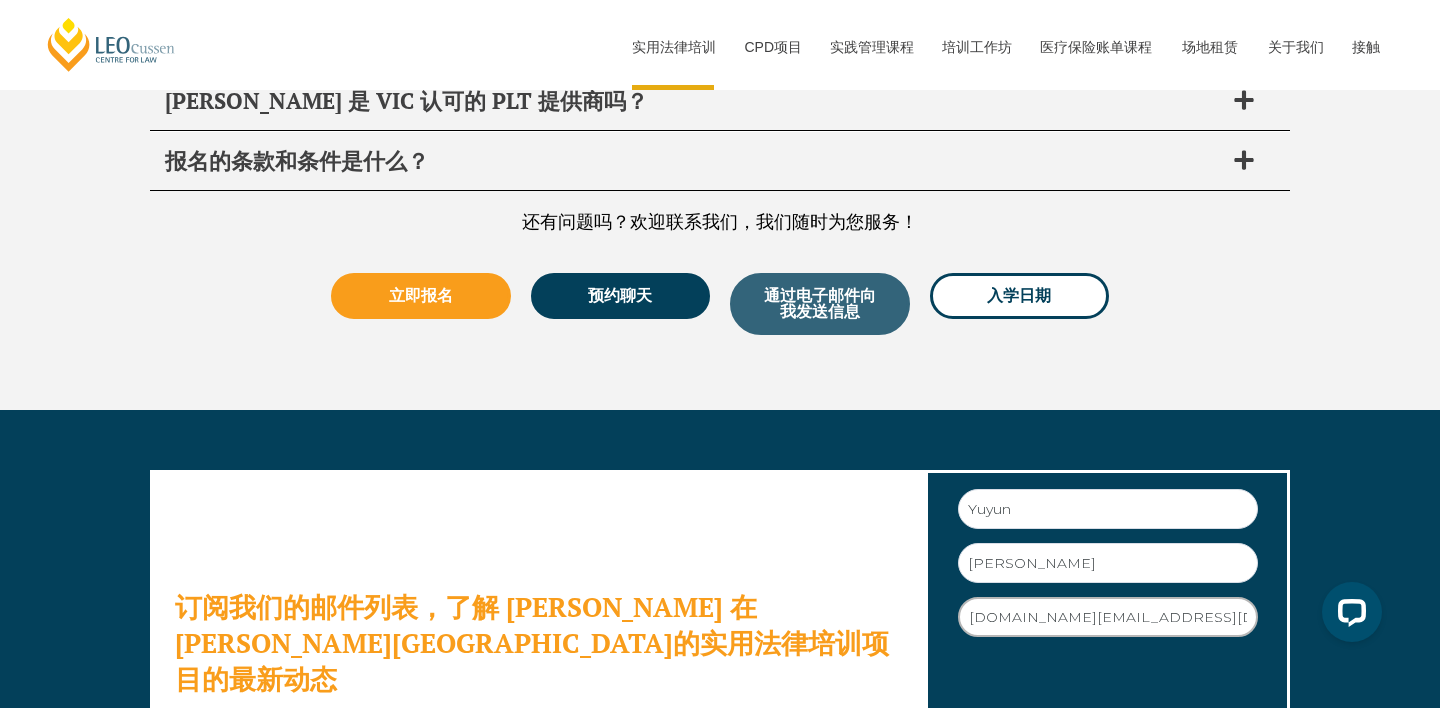 type on "evelynzhang0619.au@gmail.com" 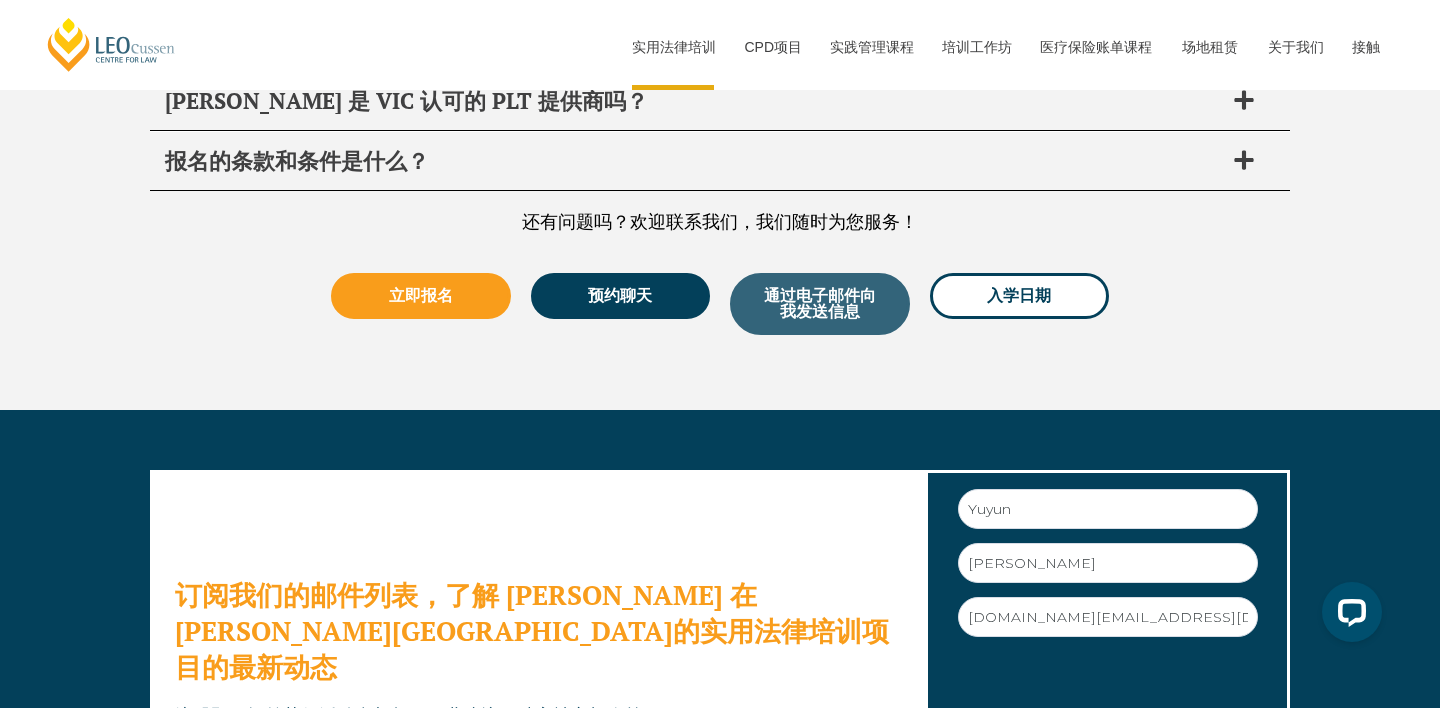 click on "提交" at bounding box center [1108, 804] 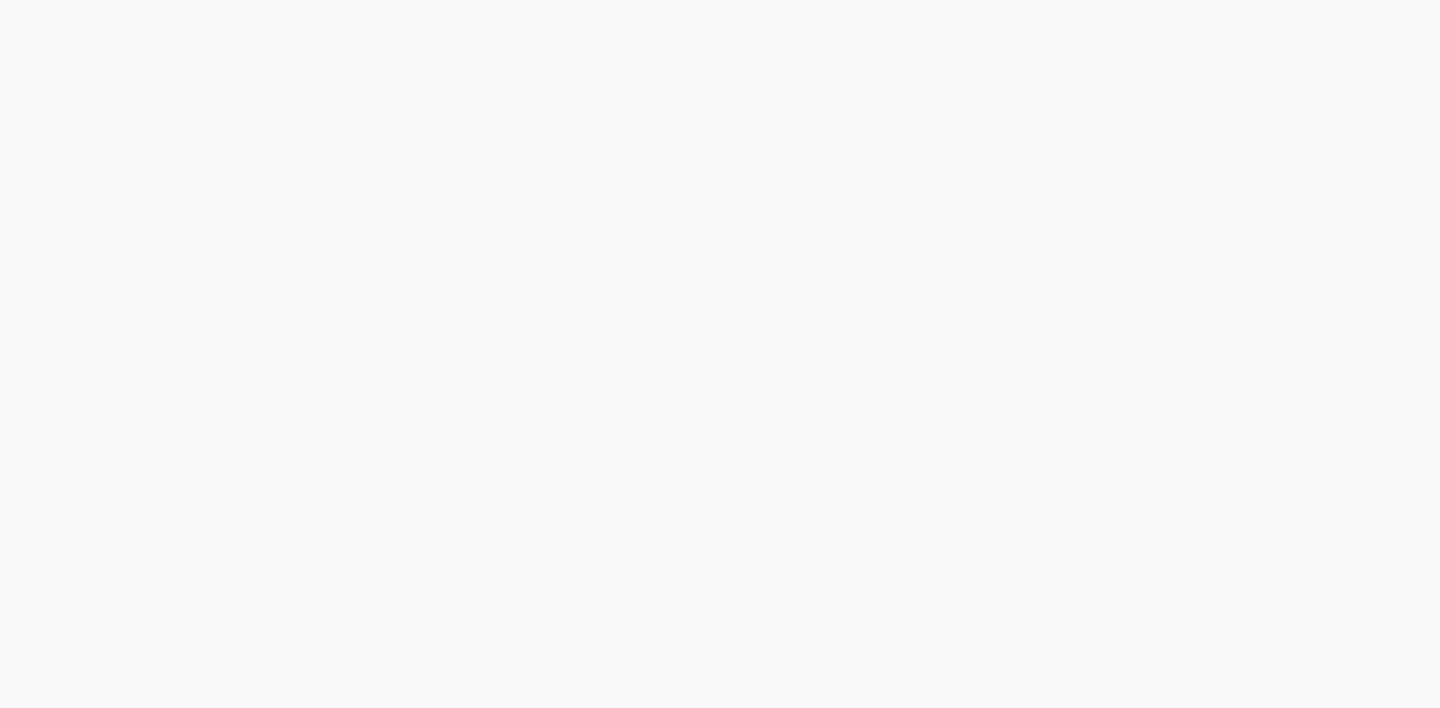 scroll, scrollTop: 0, scrollLeft: 0, axis: both 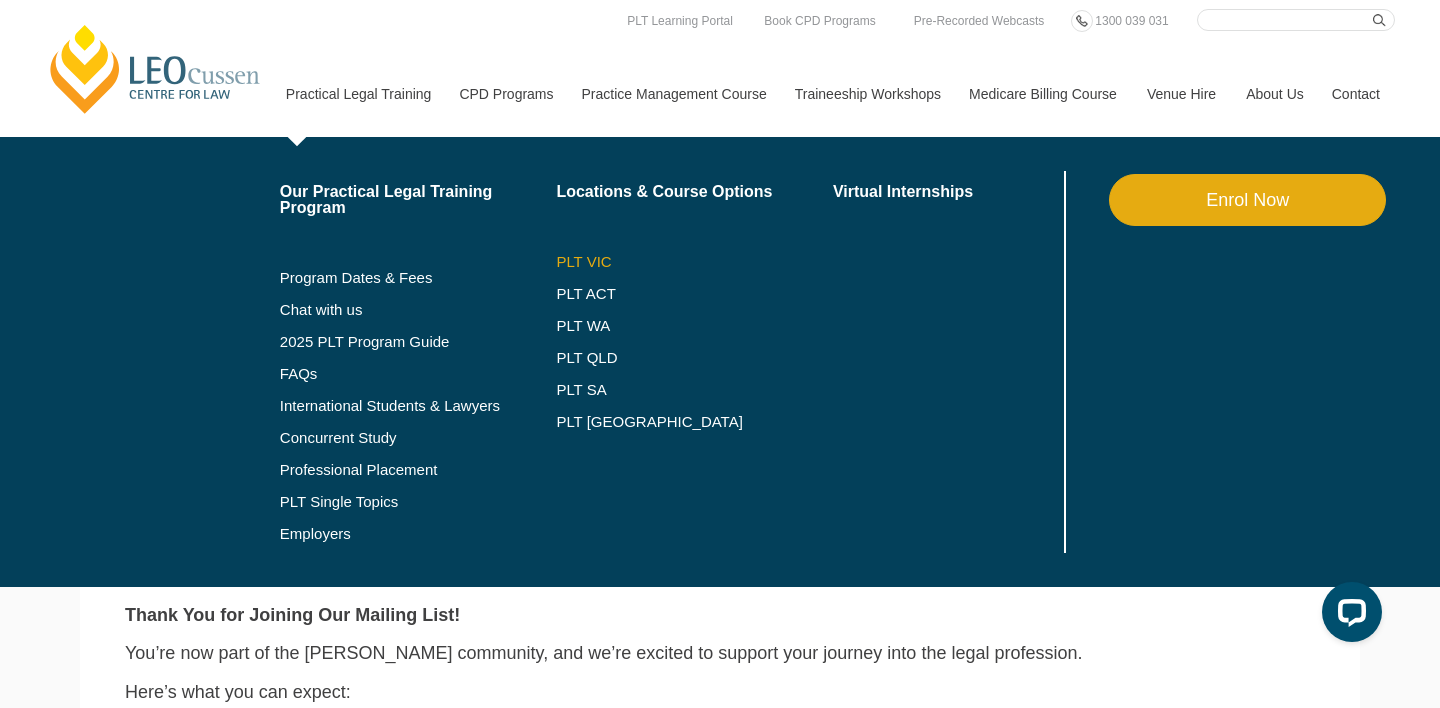 click on "PLT VIC" at bounding box center (694, 262) 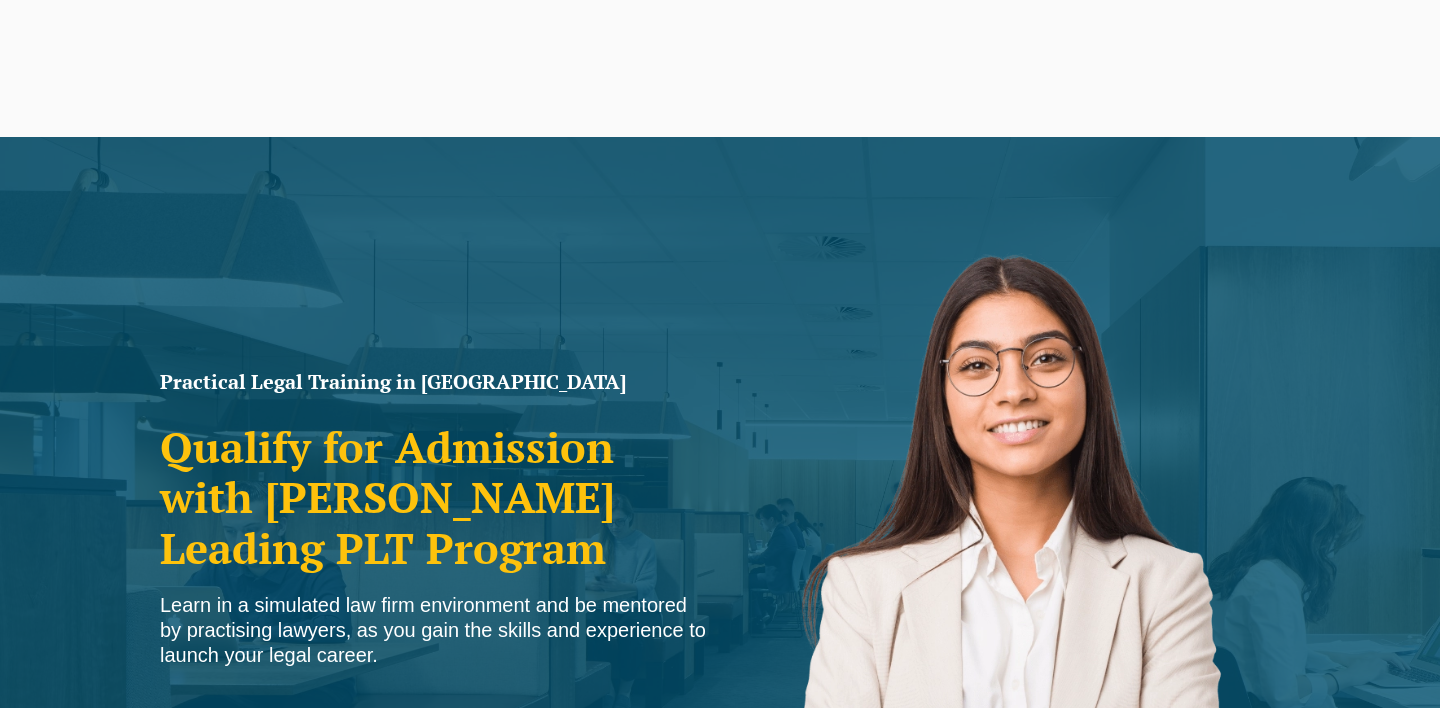 scroll, scrollTop: 0, scrollLeft: 0, axis: both 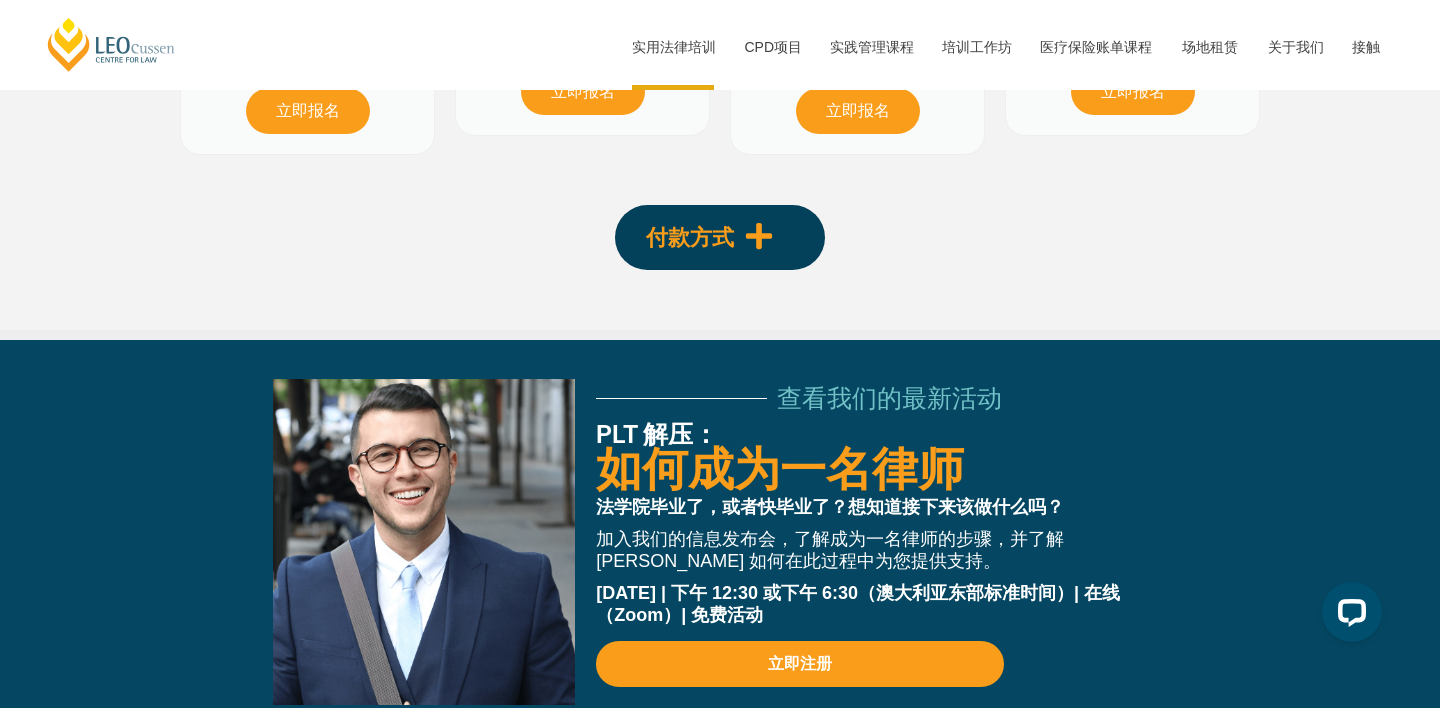 click on "付款方式" at bounding box center (720, 237) 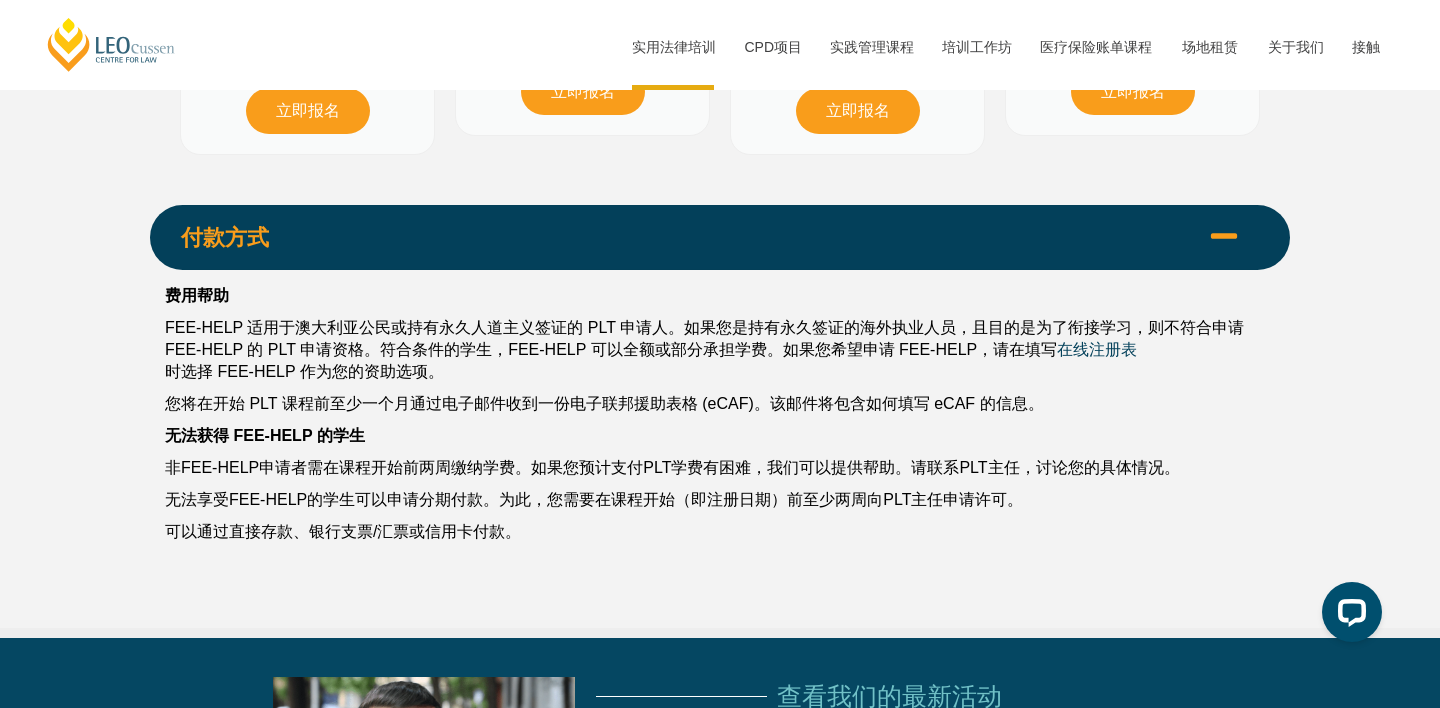 click on "付款方式" at bounding box center (720, 237) 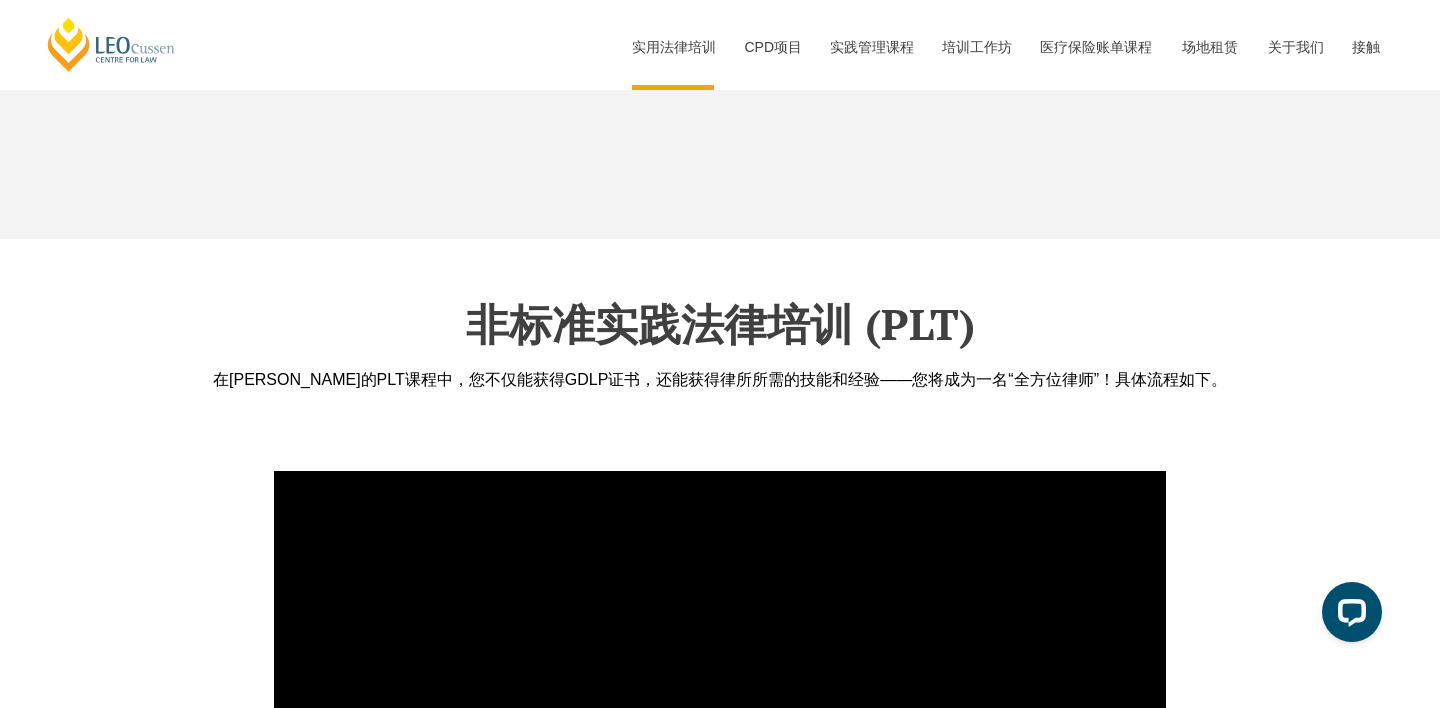 scroll, scrollTop: 6651, scrollLeft: 0, axis: vertical 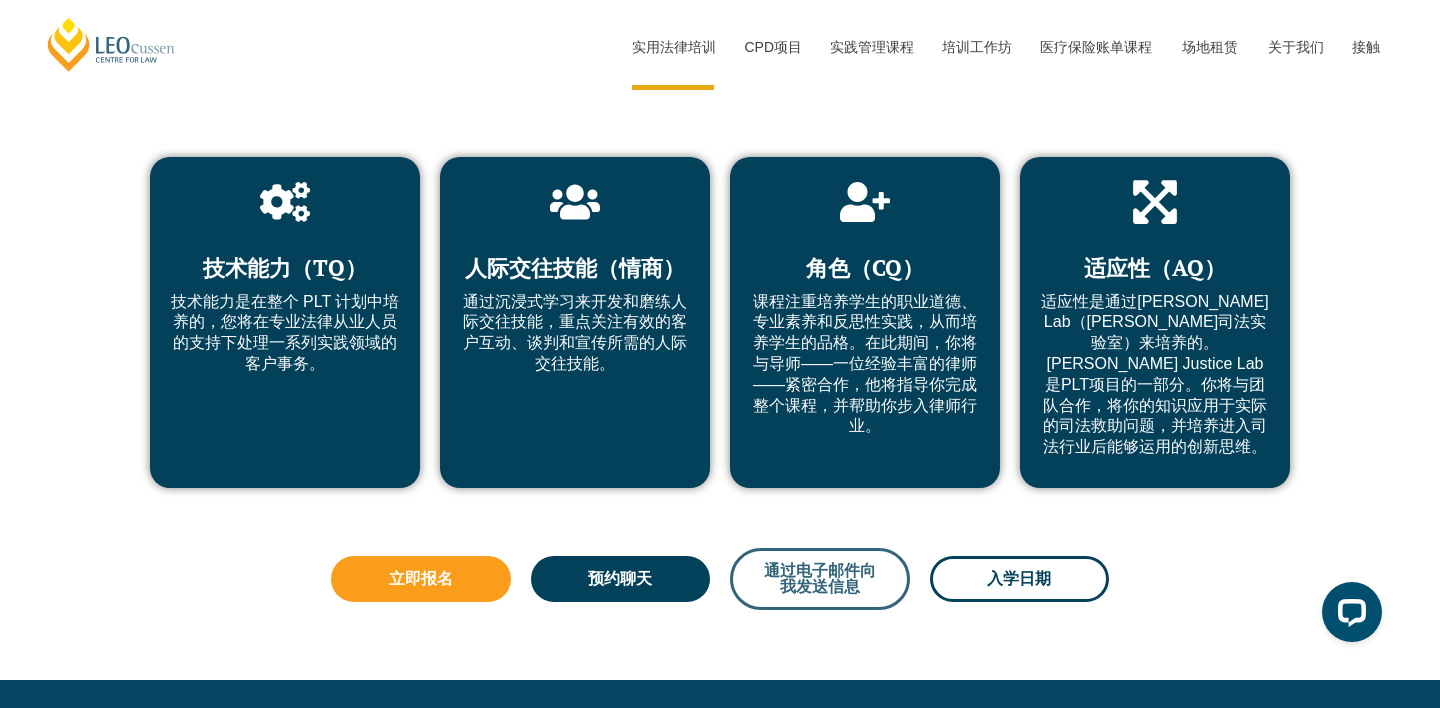click on "通过电子邮件向我发送信息" at bounding box center [820, 578] 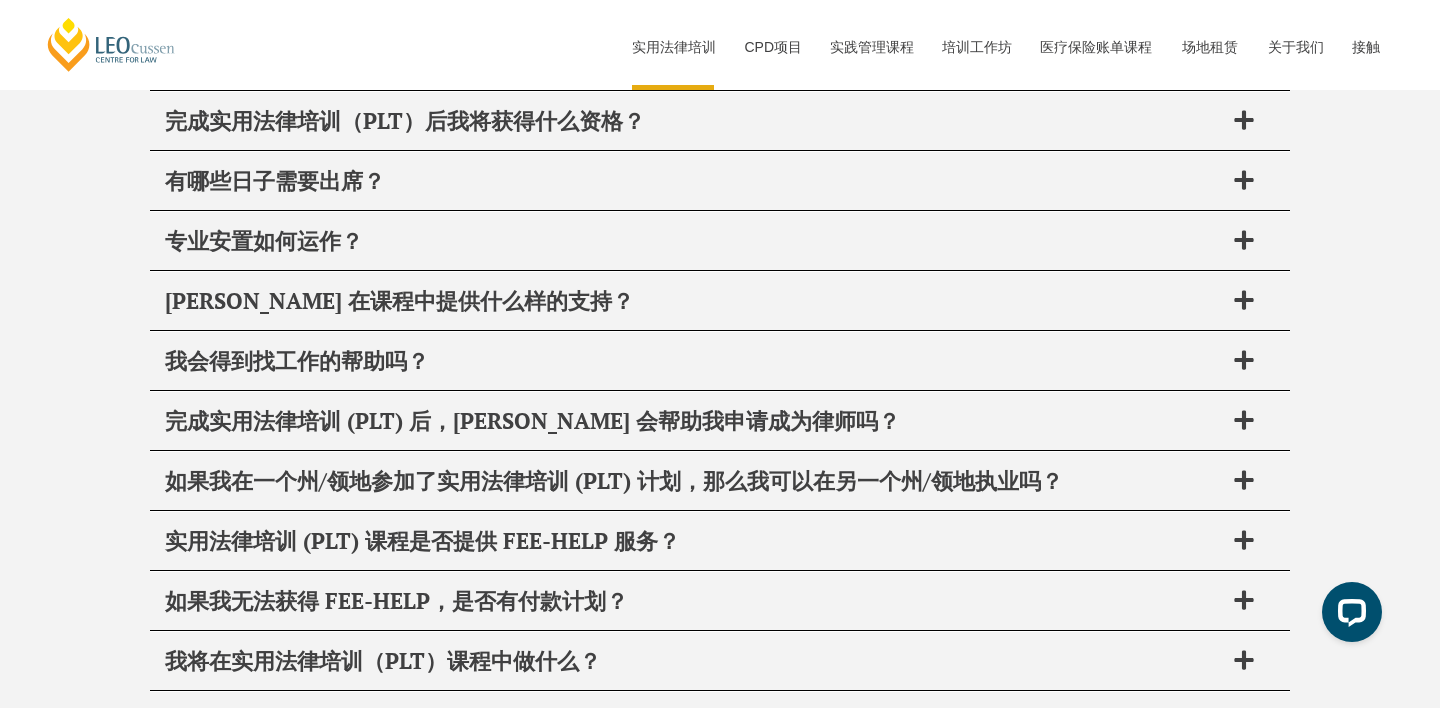 scroll, scrollTop: 9487, scrollLeft: 0, axis: vertical 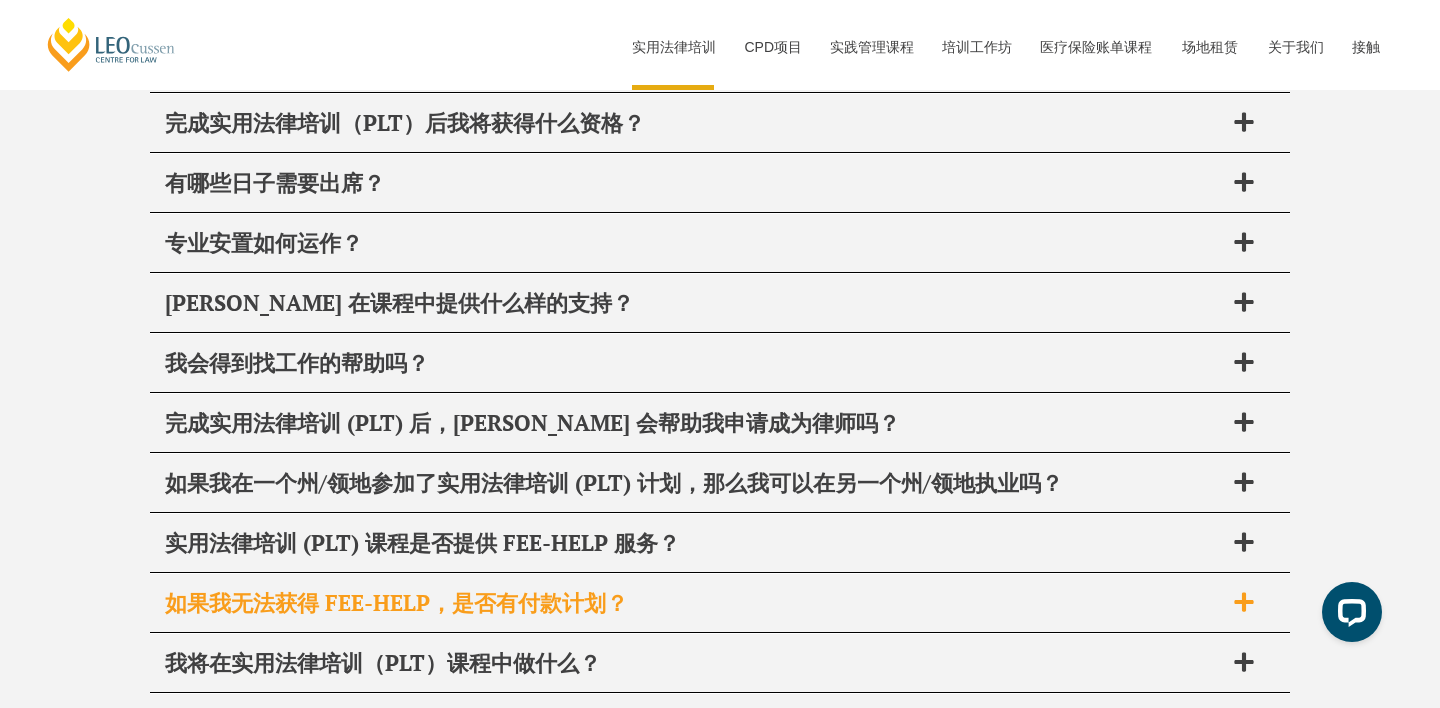 click on "如果我无法获得 FEE-HELP，是否有付款计划？" at bounding box center (396, 602) 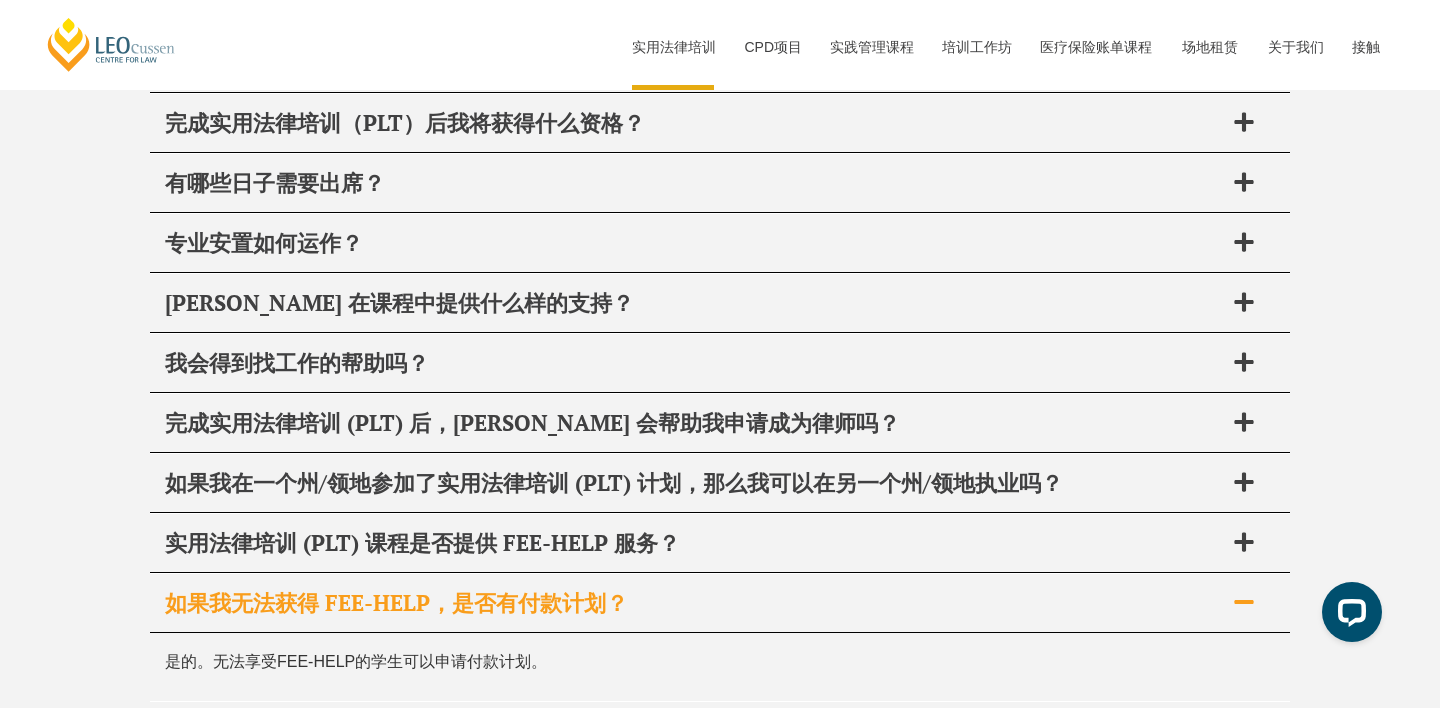 click on "我将在实用法律培训（PLT）课程中做什么？" at bounding box center [383, 730] 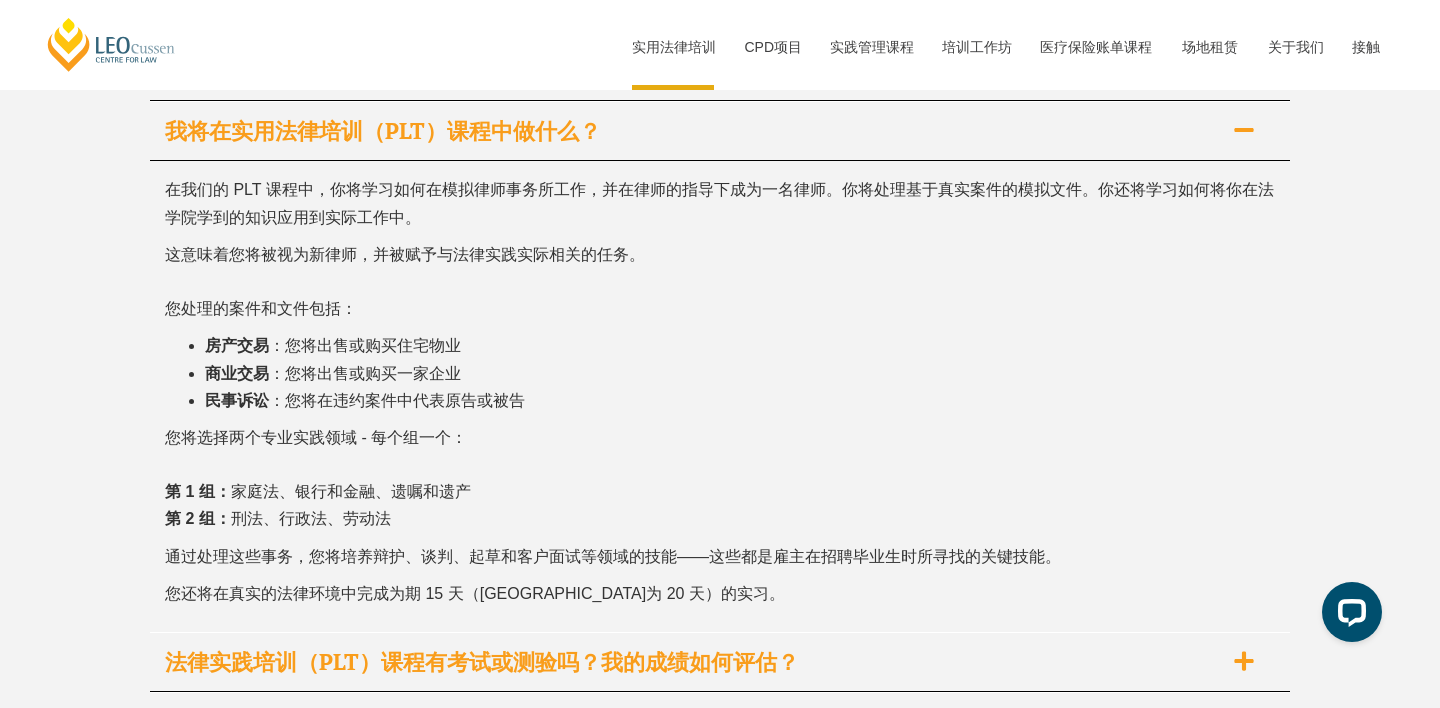 click on "法律实践培训（PLT）课程有考试或测验吗？我的成绩如何评估？" at bounding box center [482, 661] 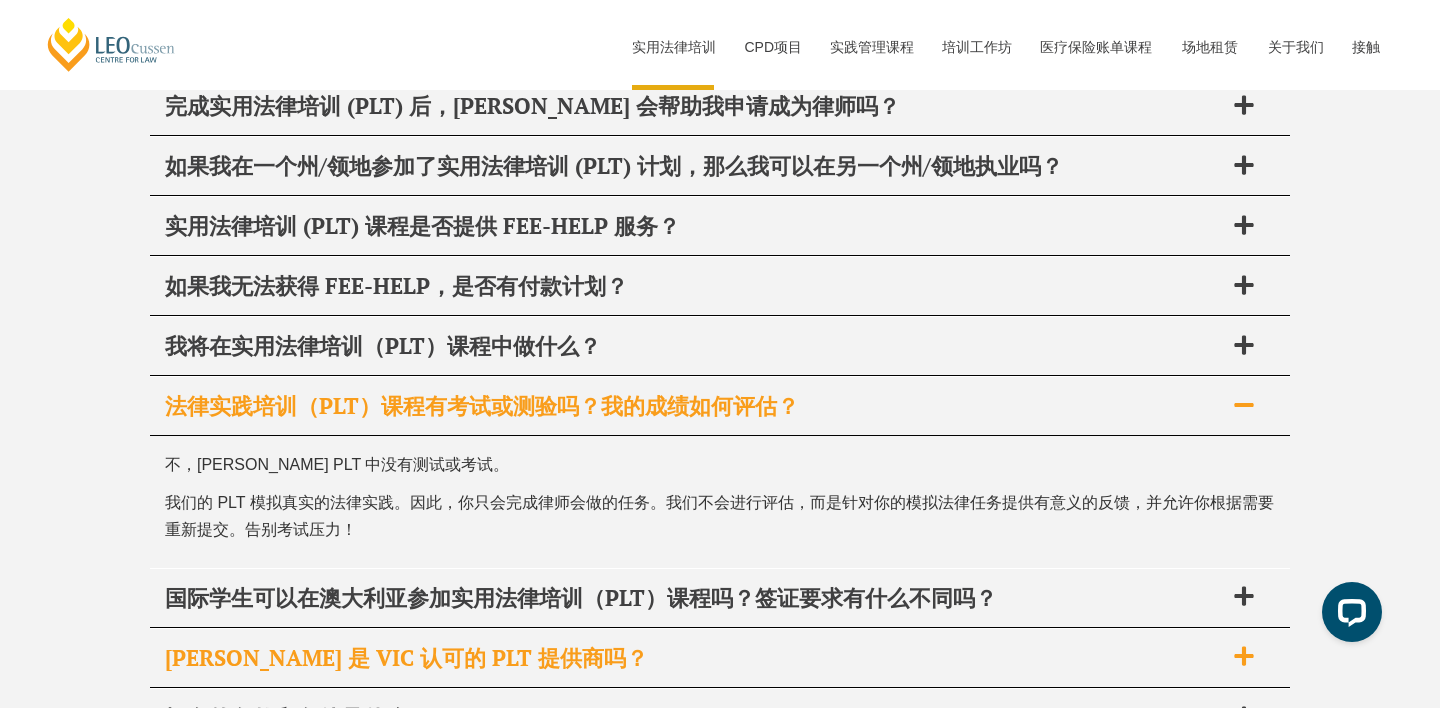 scroll, scrollTop: 9805, scrollLeft: 0, axis: vertical 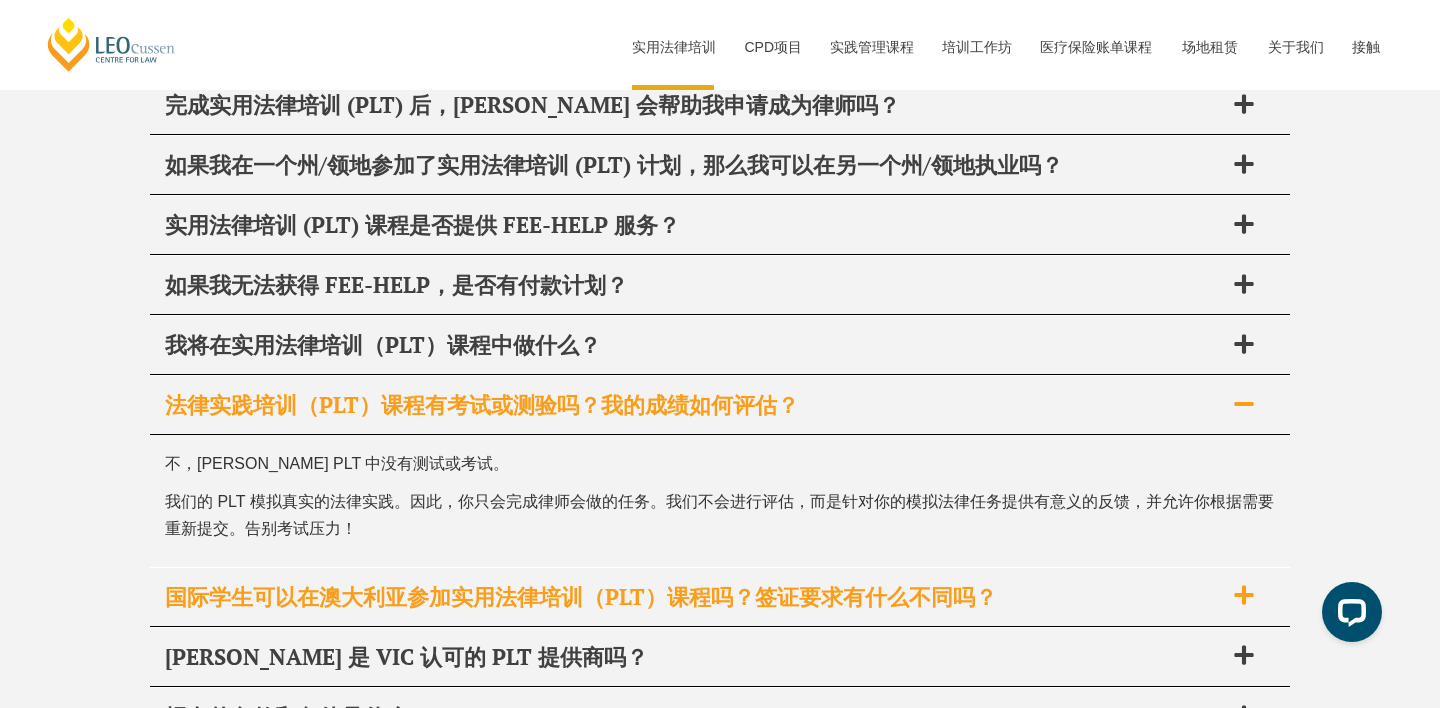 click on "国际学生可以在澳大利亚参加实用法律培训（PLT）课程吗？签证要求有什么不同吗？" at bounding box center (581, 596) 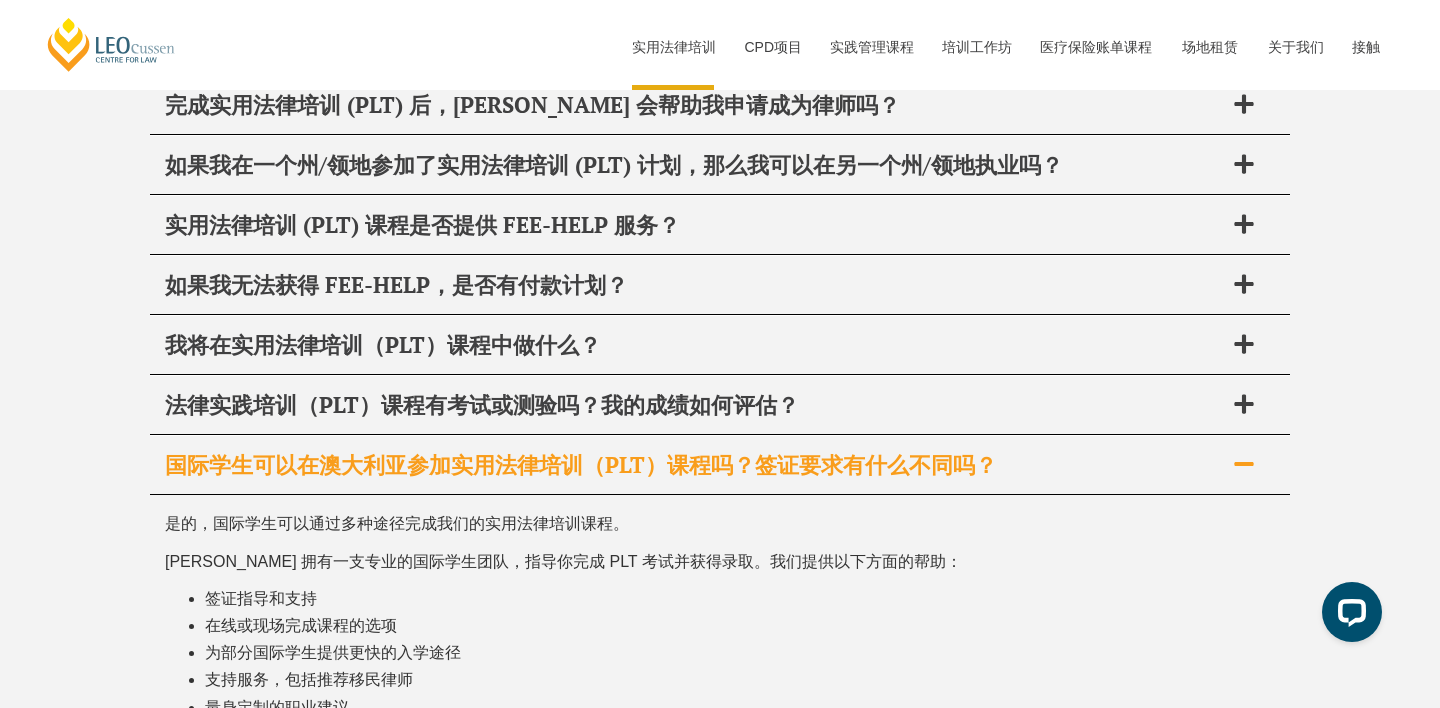 click on "[PERSON_NAME] 是 VIC 认可的 PLT 提供商吗？" at bounding box center (720, 830) 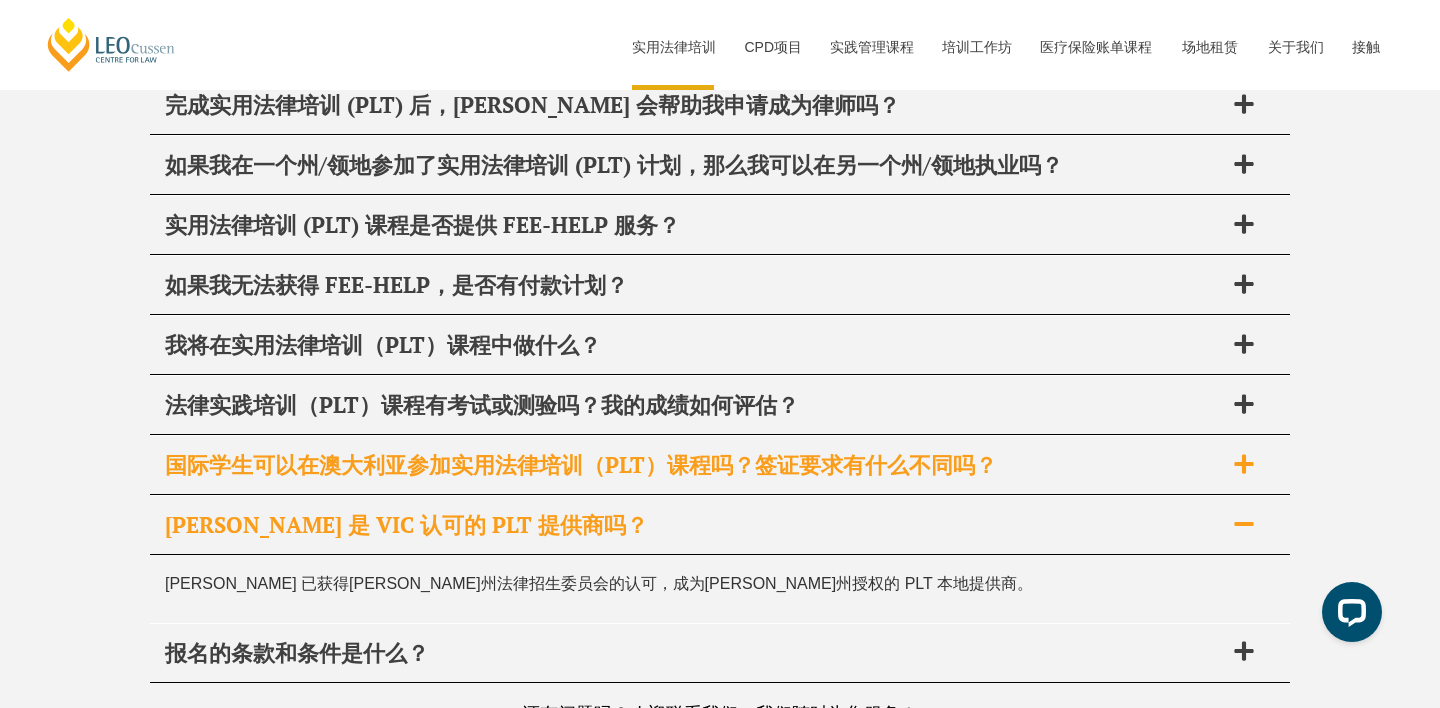 click on "国际学生可以在澳大利亚参加实用法律培训（PLT）课程吗？签证要求有什么不同吗？" at bounding box center [581, 464] 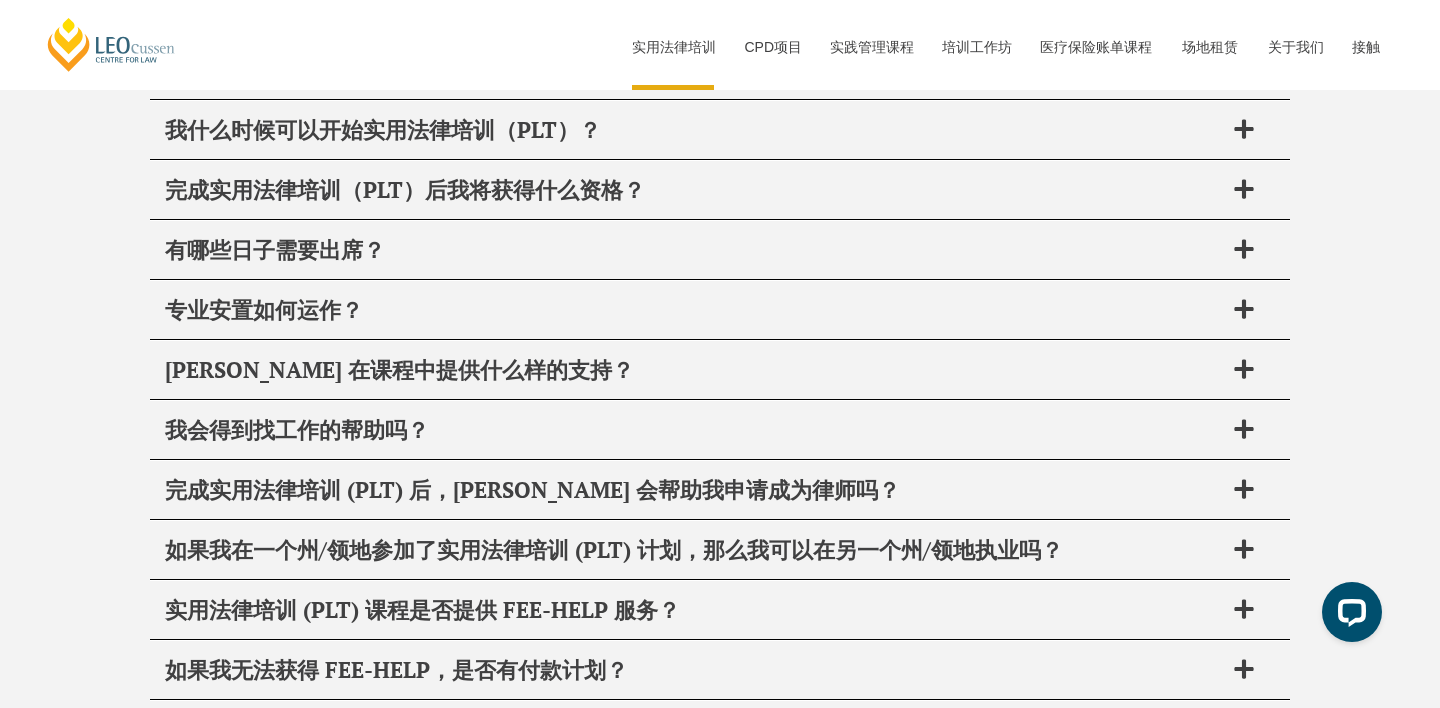 scroll, scrollTop: 9399, scrollLeft: 0, axis: vertical 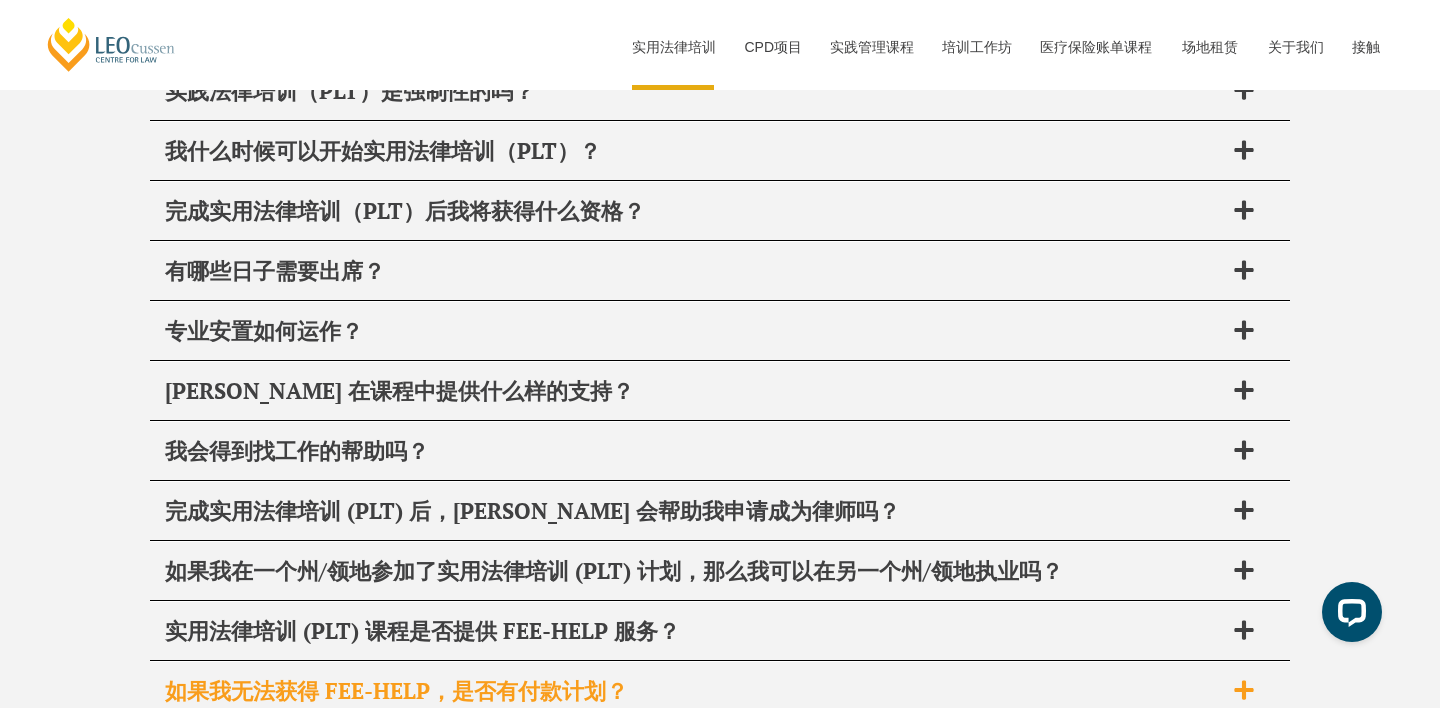 click on "如果我无法获得 FEE-HELP，是否有付款计划？" at bounding box center (396, 690) 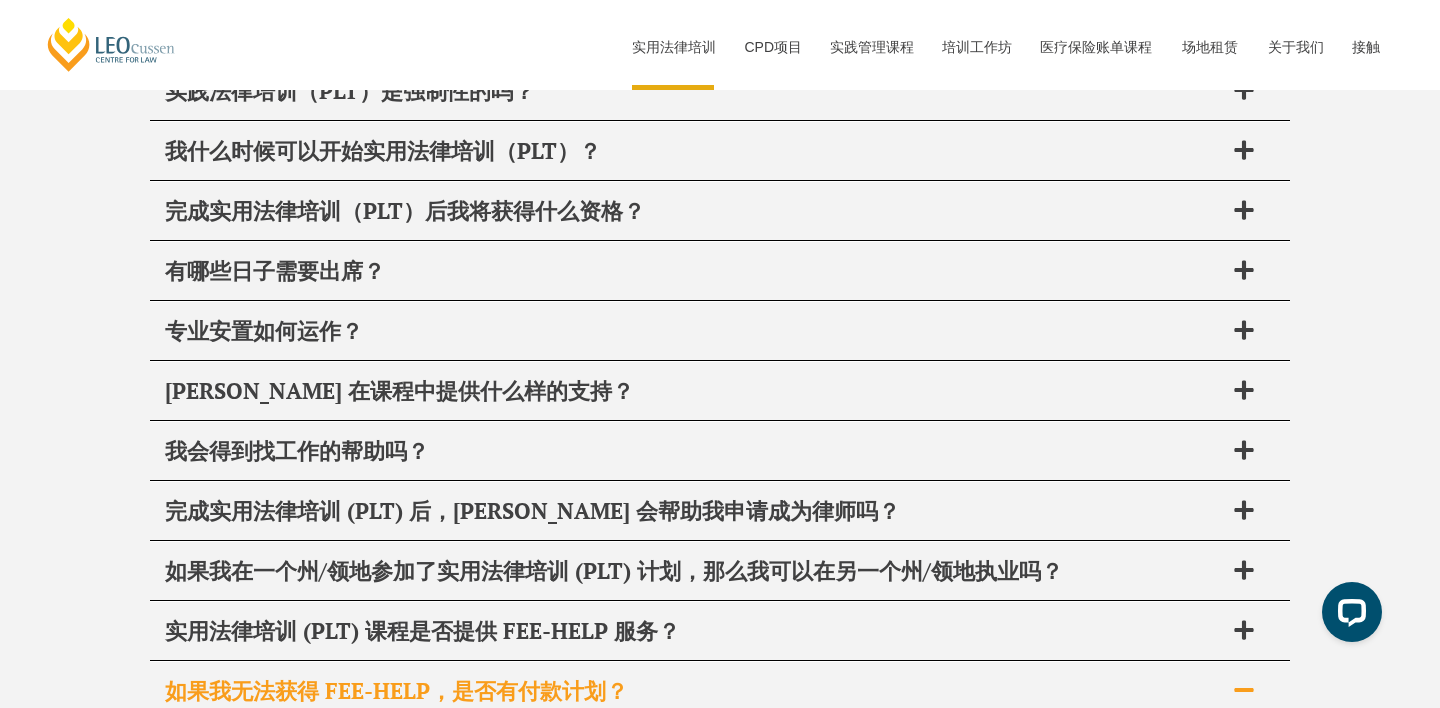 click on "我将在实用法律培训（PLT）课程中做什么？" at bounding box center (720, 819) 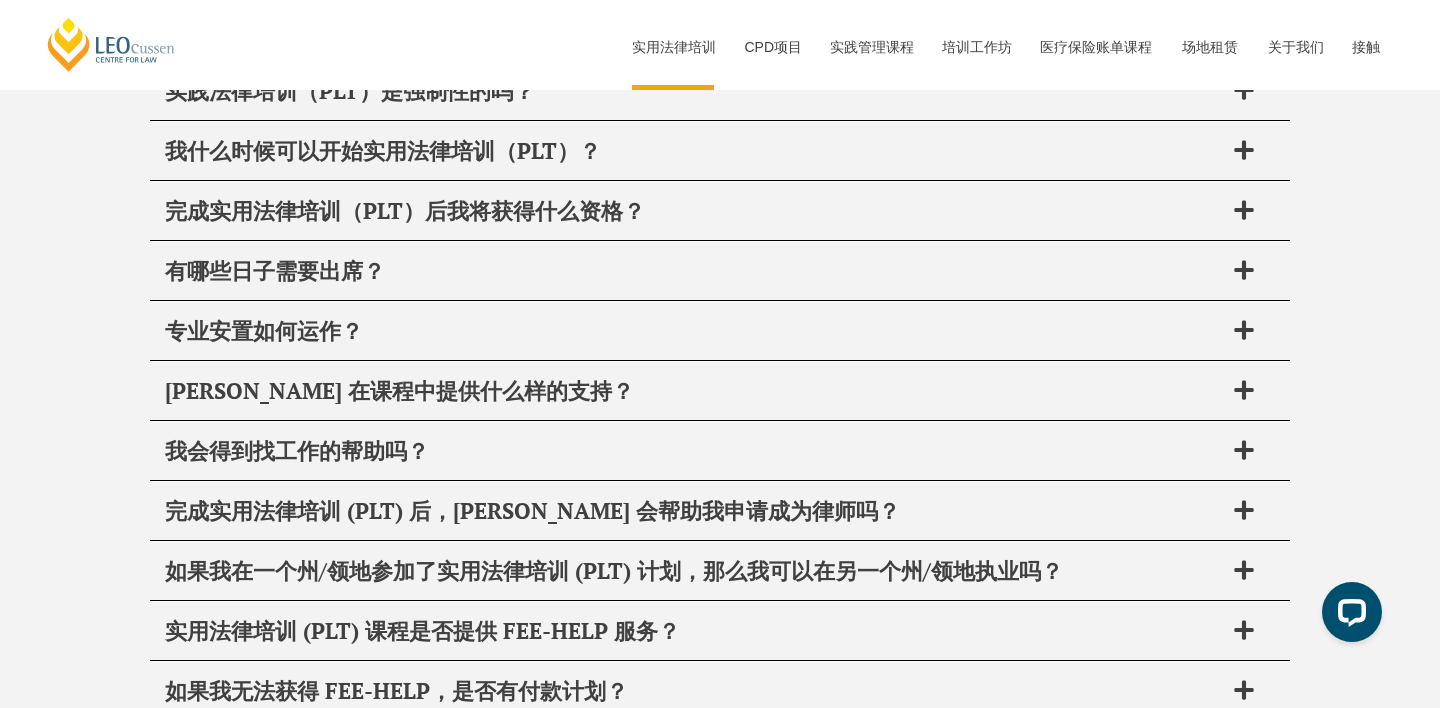 click on "如果我在一个州/领地参加了实用法律培训 (PLT) 计划，那么我可以在另一个州/领地执业吗？ 是的。澳大利亚法律行业允许所有州和领地的律师资格互认。如果您在一个州/领地完成我们的PLT课程，则可以在其他所有州/领地获得律师执业资格。" at bounding box center (720, 572) 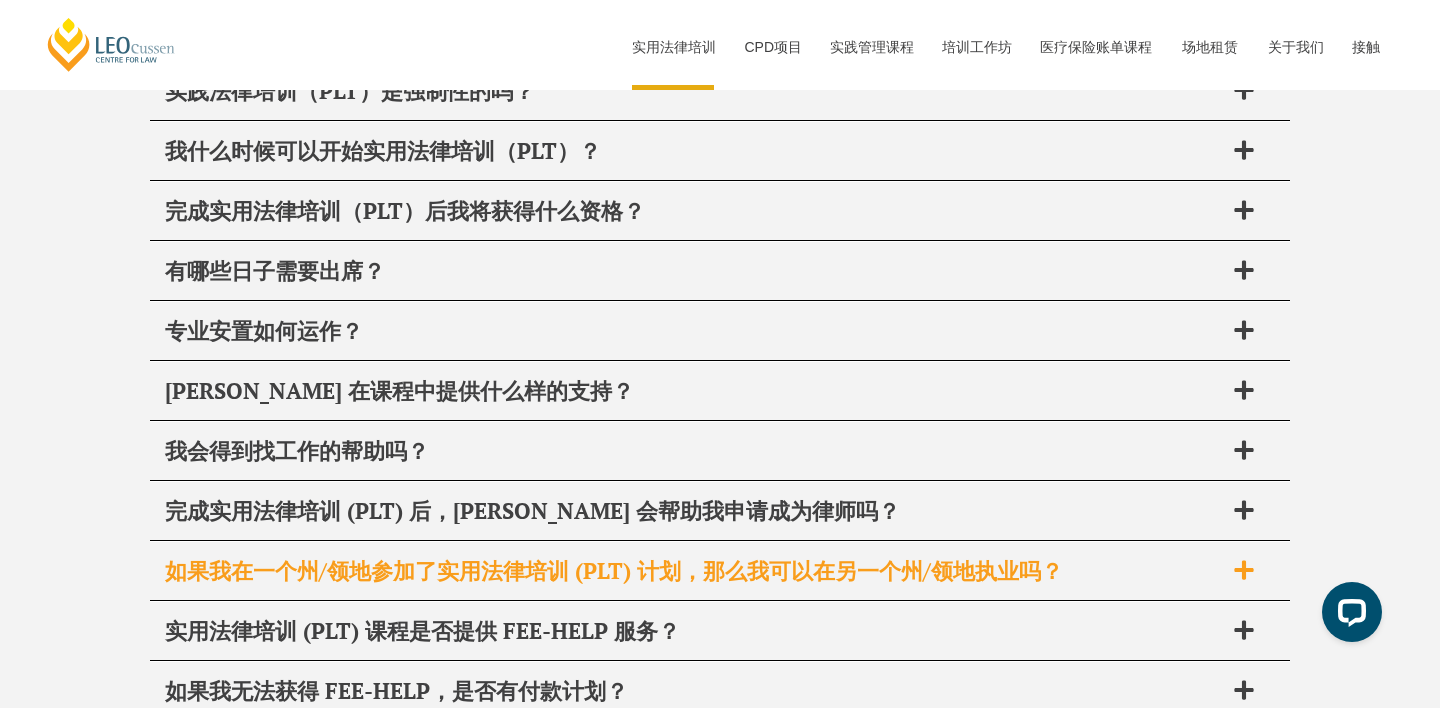 click on "如果我在一个州/领地参加了实用法律培训 (PLT) 计划，那么我可以在另一个州/领地执业吗？" at bounding box center (614, 570) 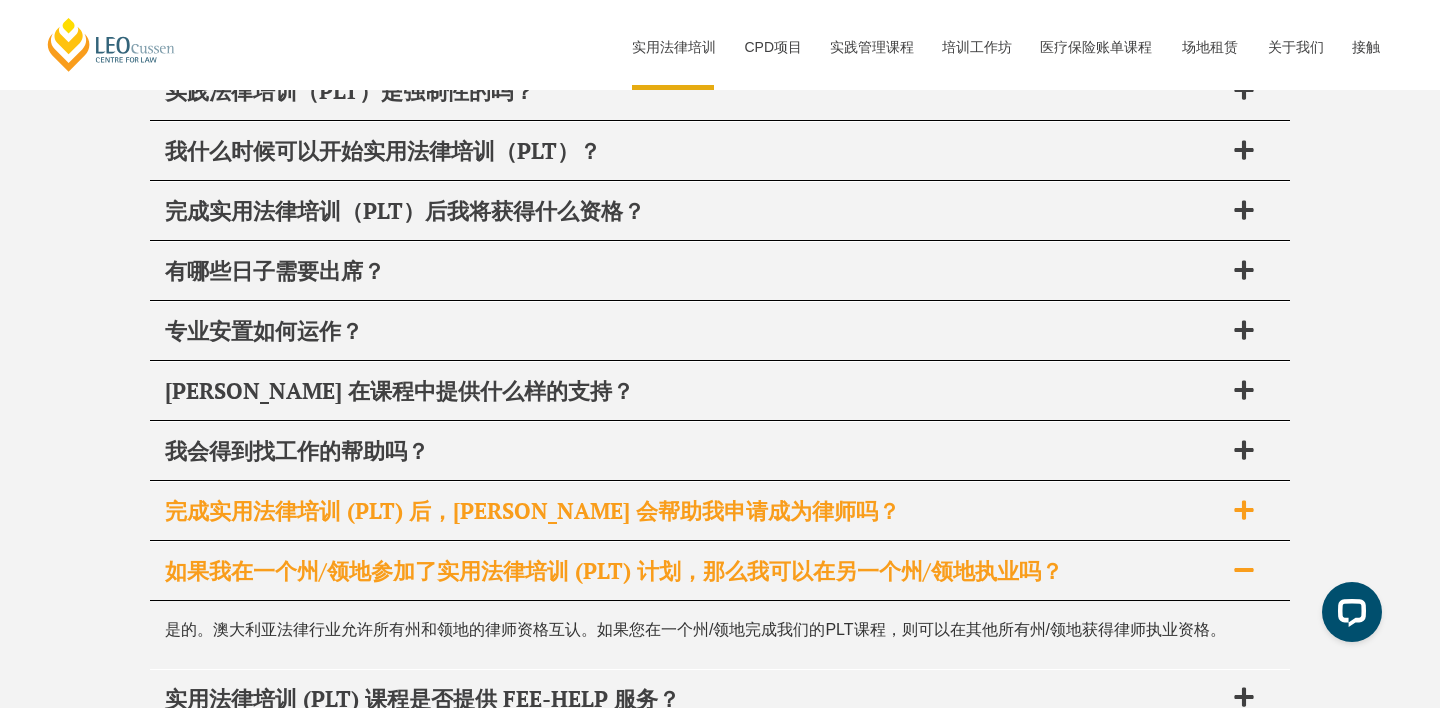 click on "完成实用法律培训 (PLT) 后，[PERSON_NAME] 会帮助我申请成为律师吗？" at bounding box center (532, 510) 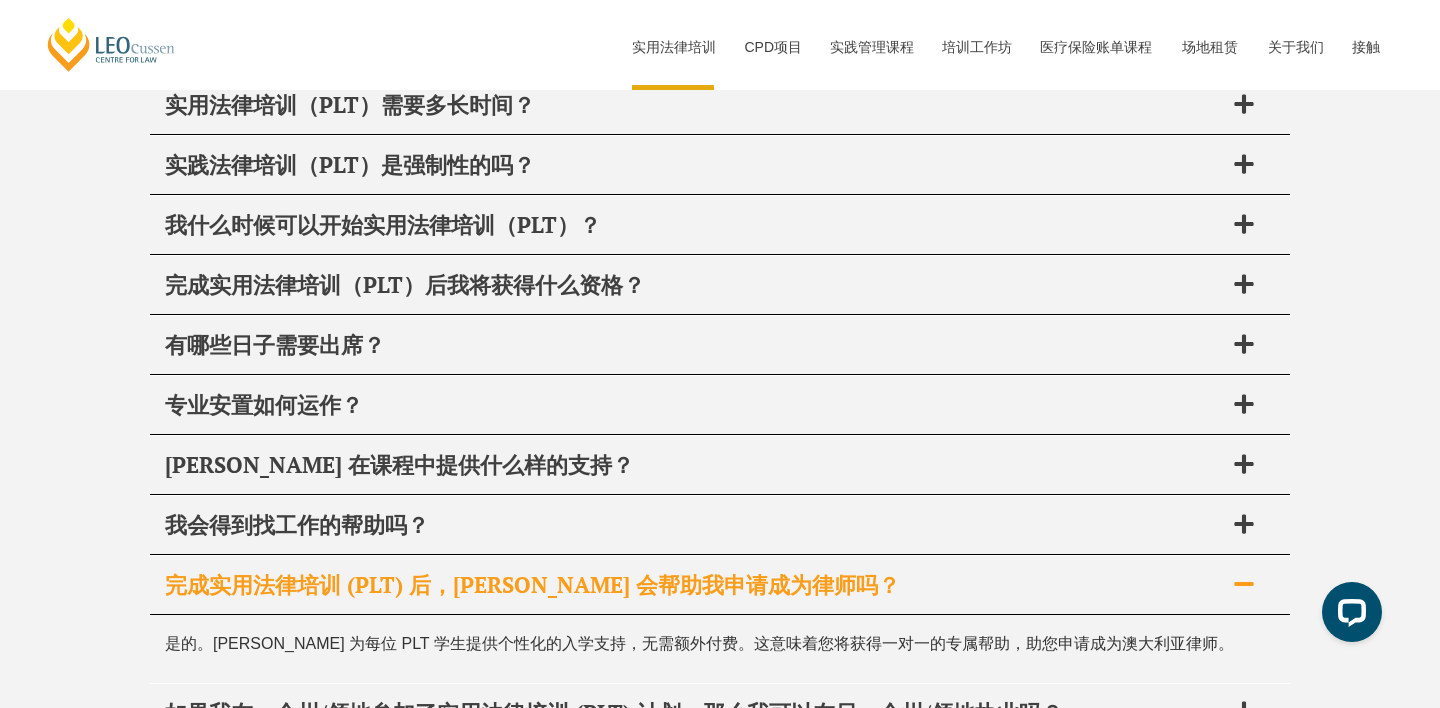 scroll, scrollTop: 9319, scrollLeft: 0, axis: vertical 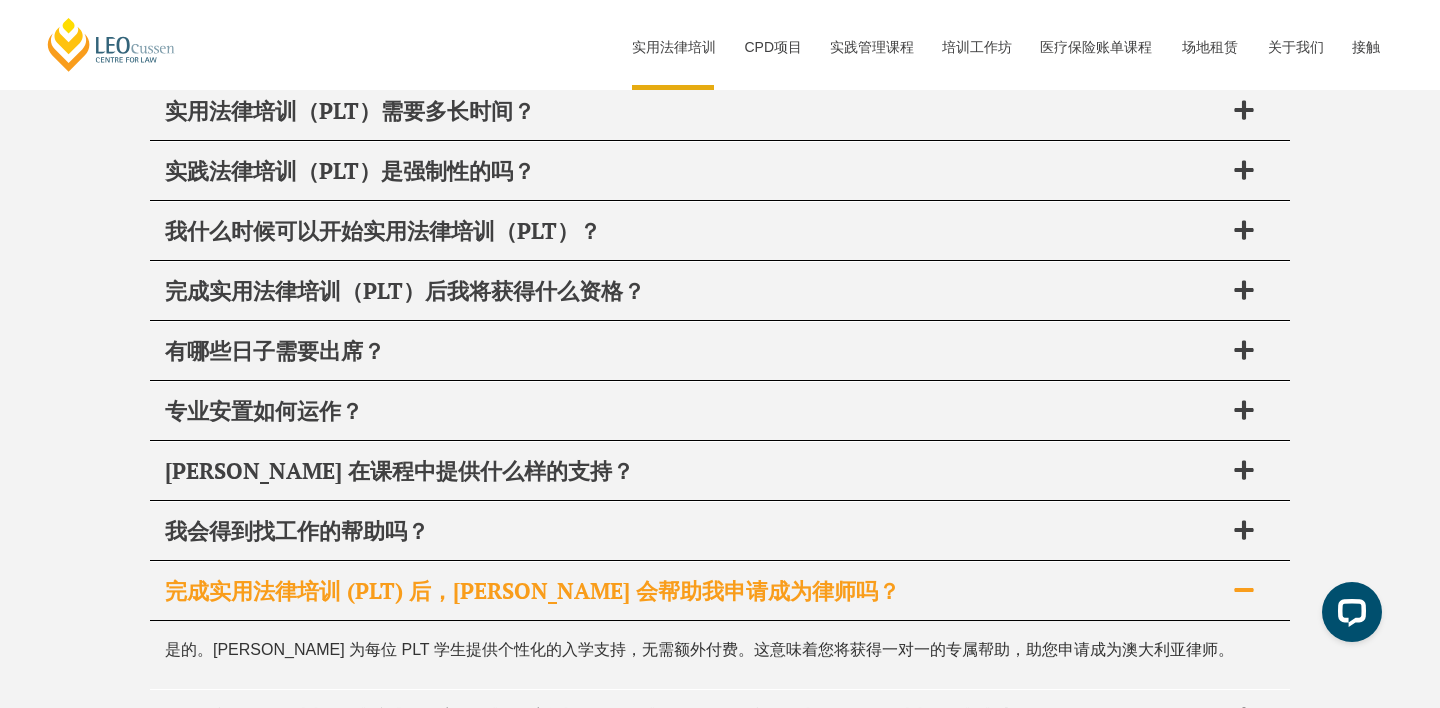 click on "我会得到找工作的帮助吗？" at bounding box center (694, 531) 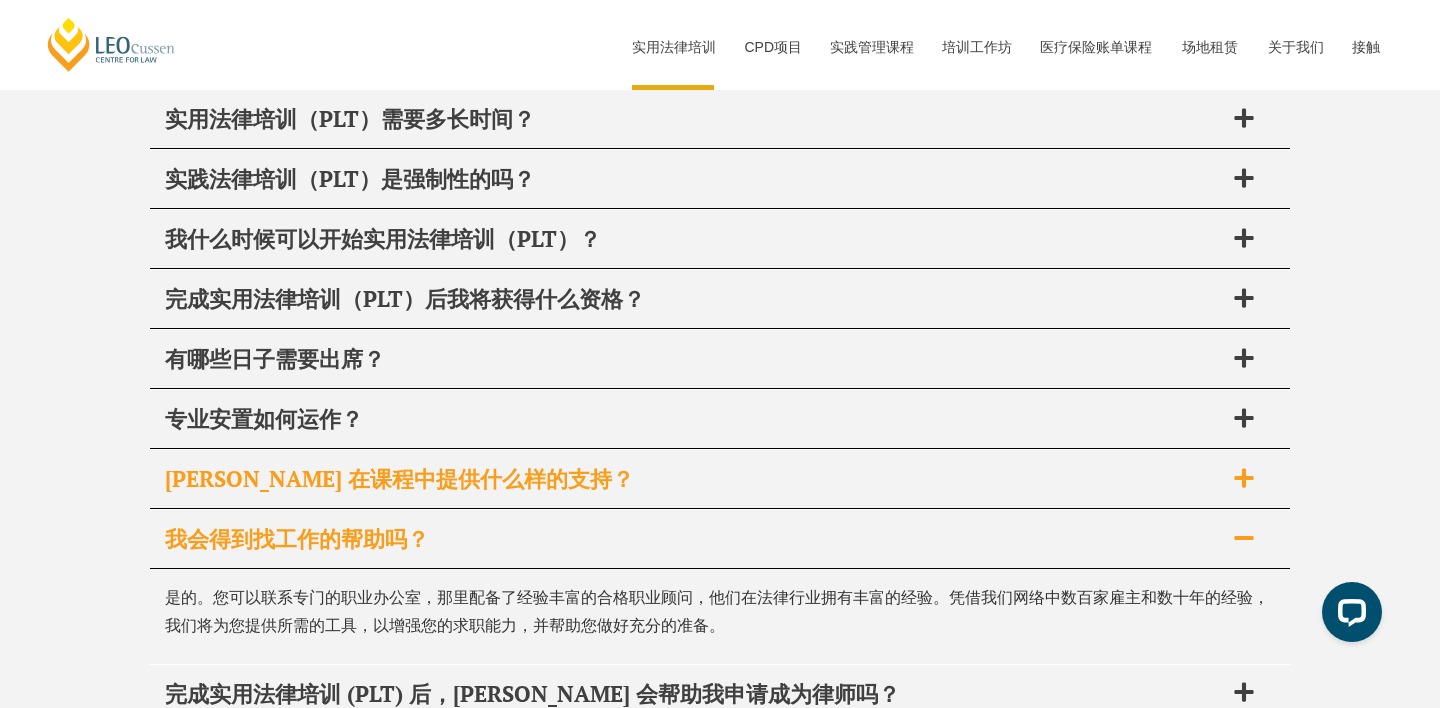 click on "[PERSON_NAME] 在课程中提供什么样的支持？" at bounding box center (399, 478) 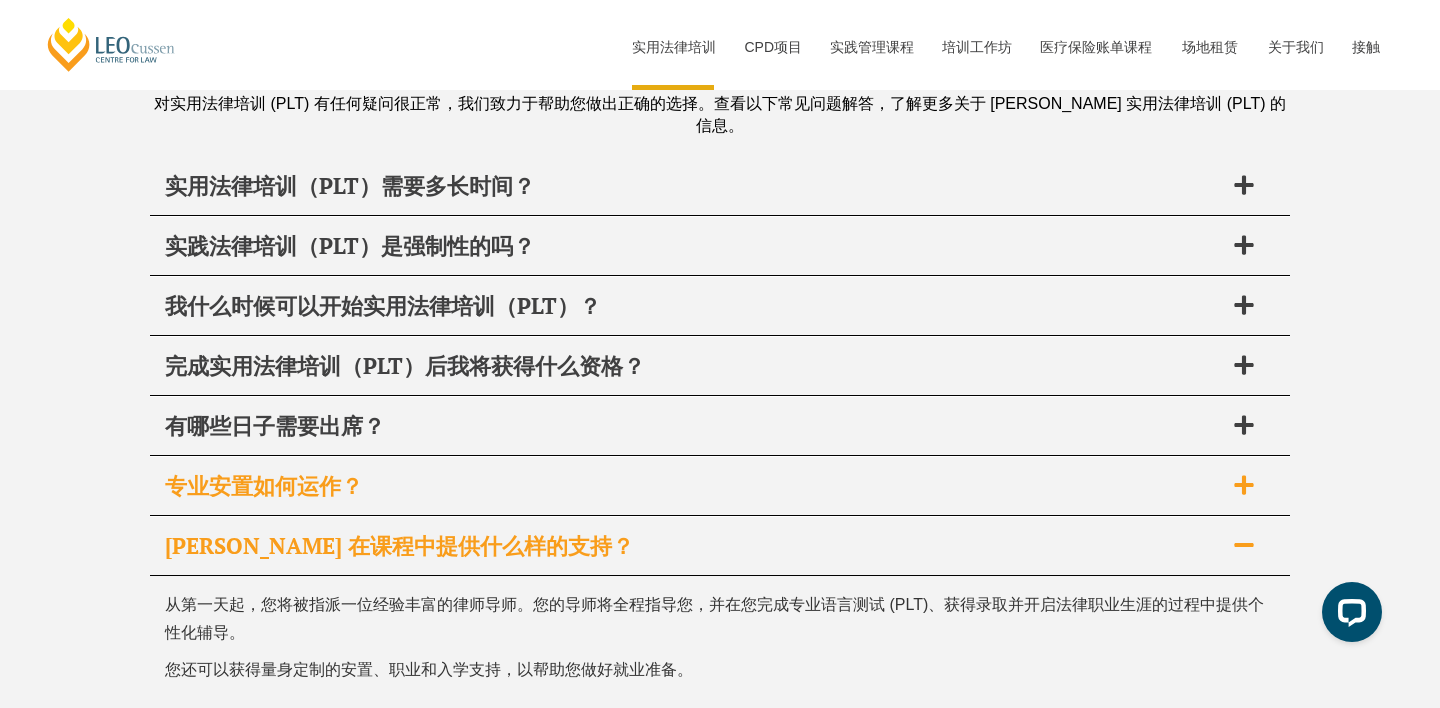 click on "专业安置如何运作？" at bounding box center [694, 486] 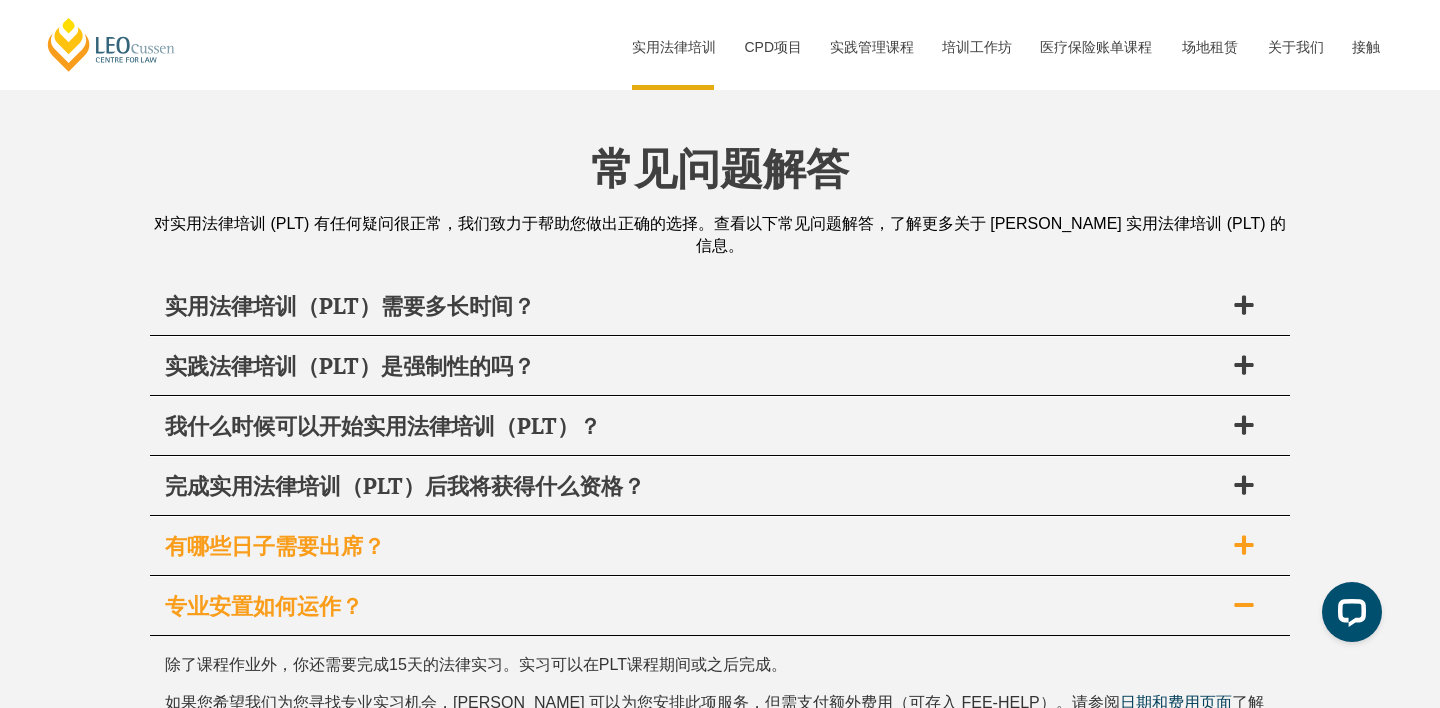 click on "有哪些日子需要出席？" at bounding box center (720, 546) 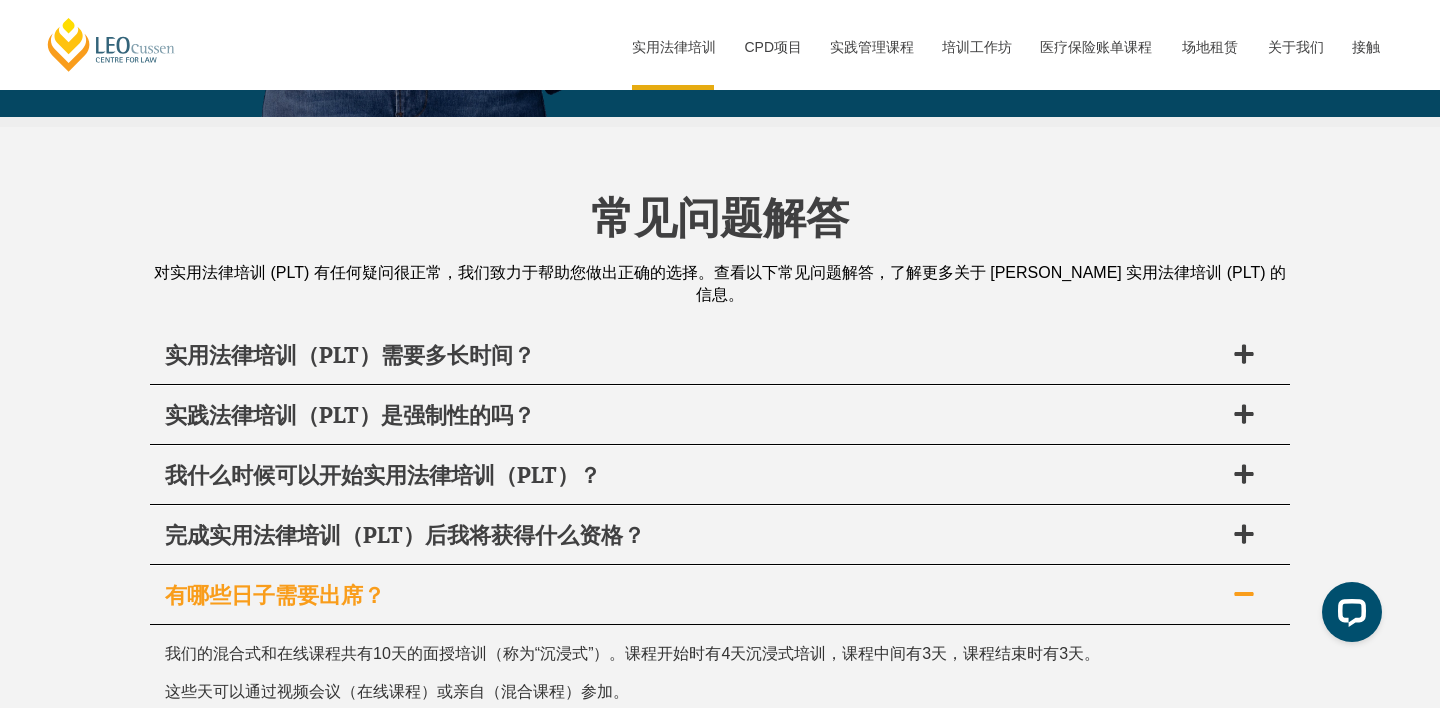 scroll, scrollTop: 9073, scrollLeft: 0, axis: vertical 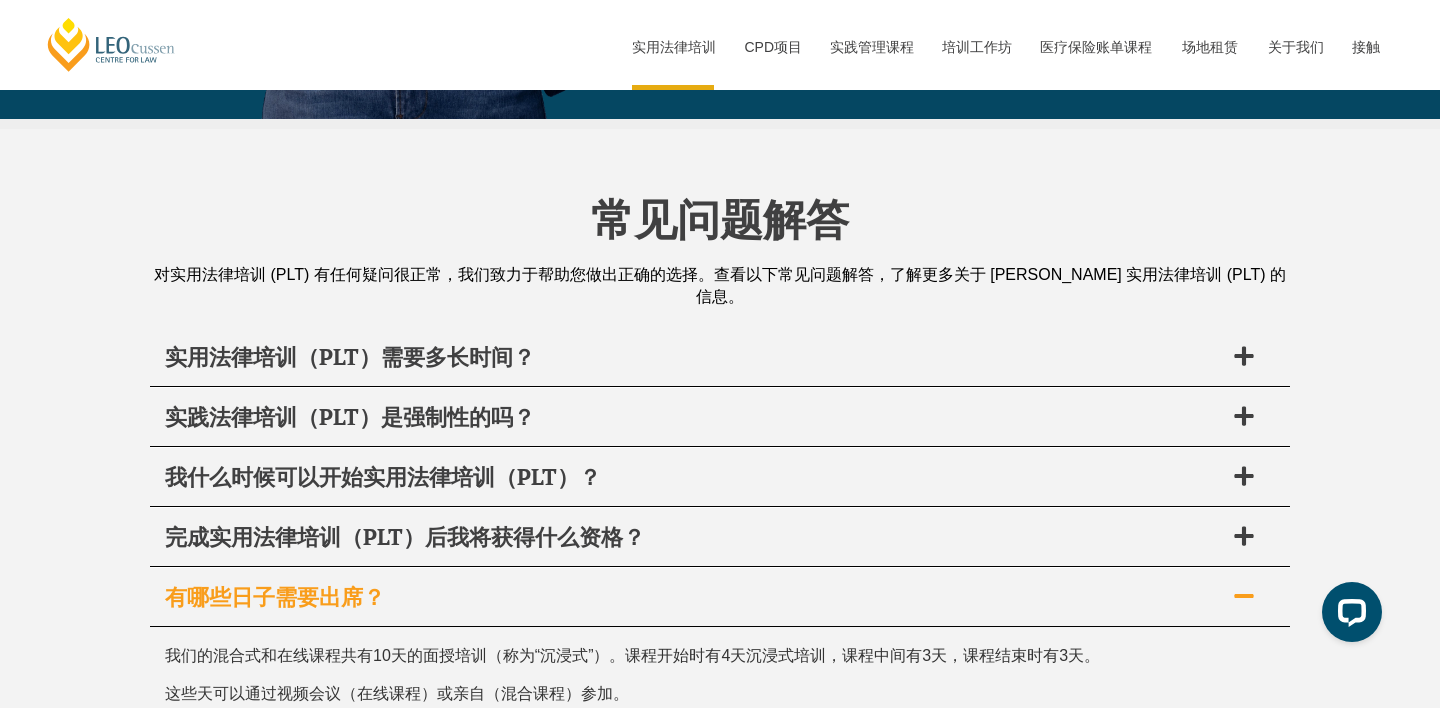 click on "完成实用法律培训（PLT）后我将获得什么资格？" at bounding box center [405, 536] 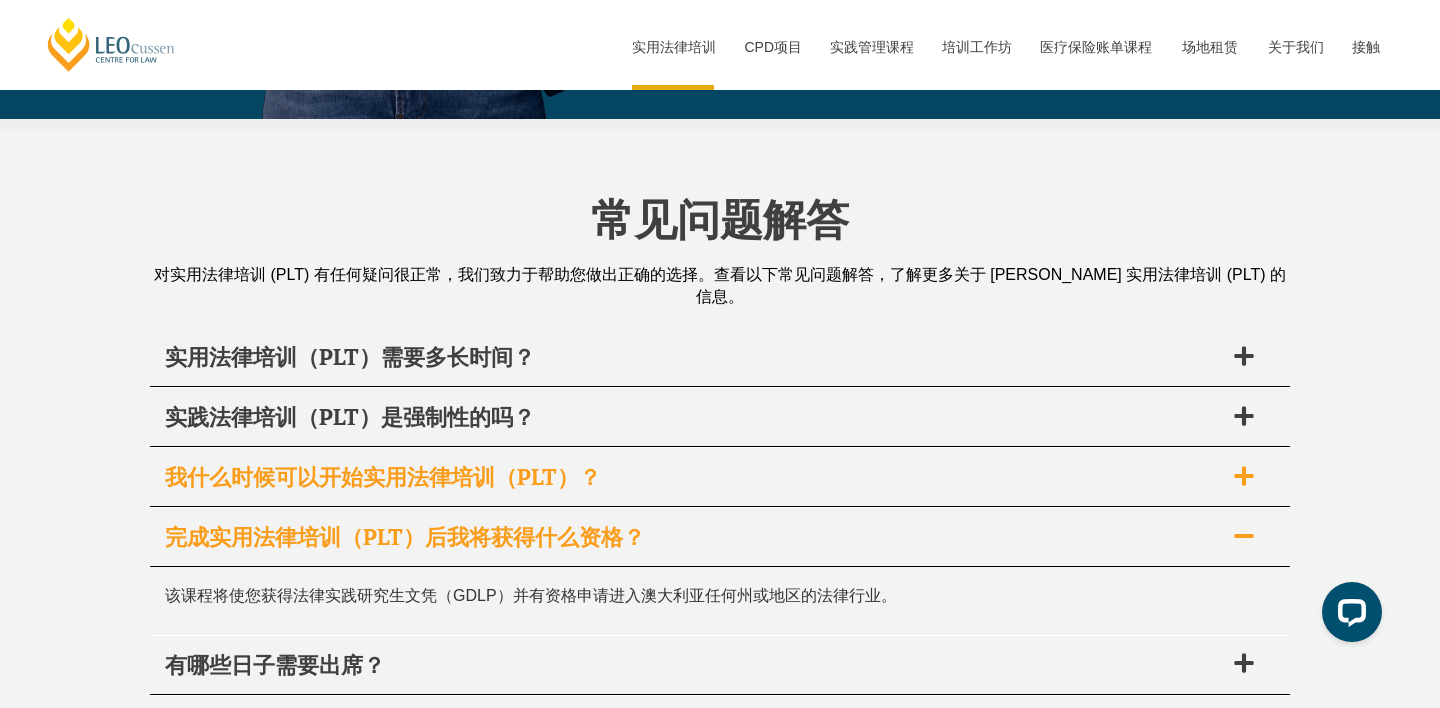 click on "我什么时候可以开始实用法律培训（PLT）？" at bounding box center (383, 476) 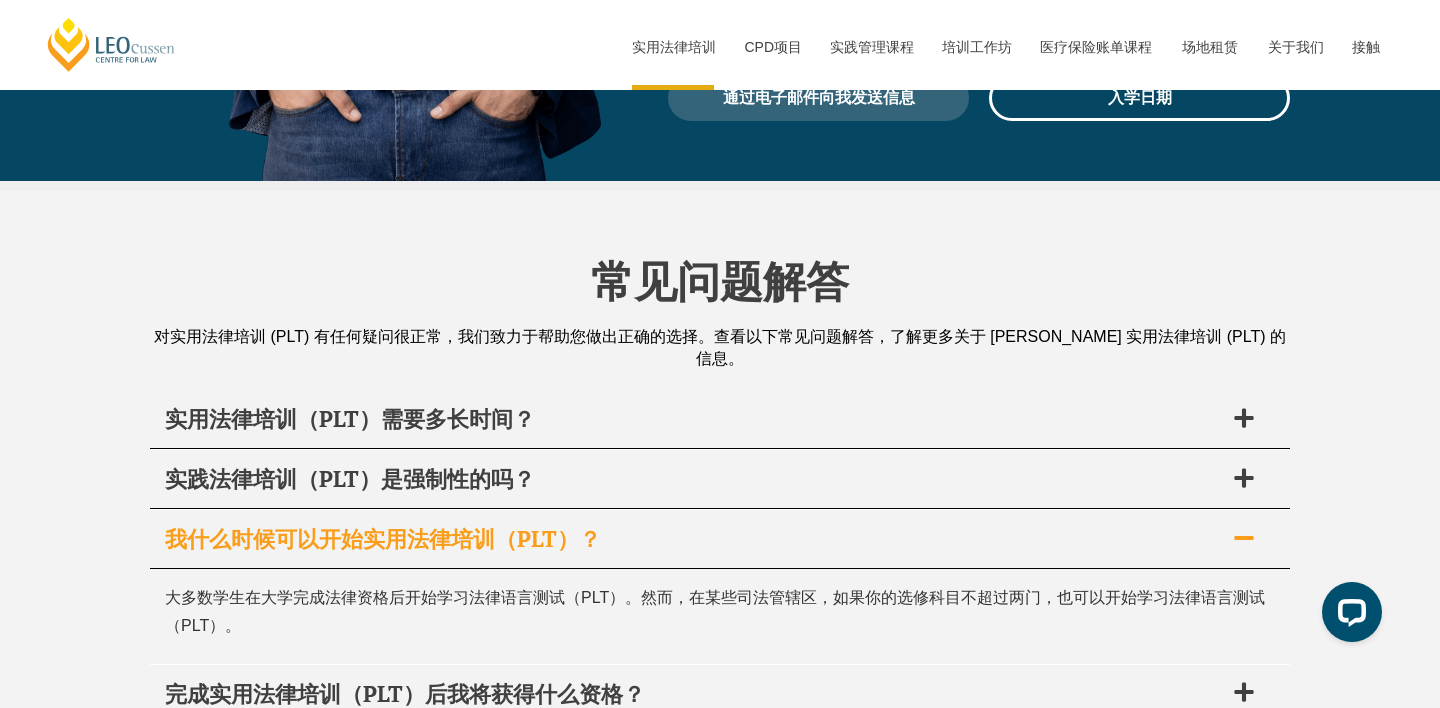 scroll, scrollTop: 9010, scrollLeft: 0, axis: vertical 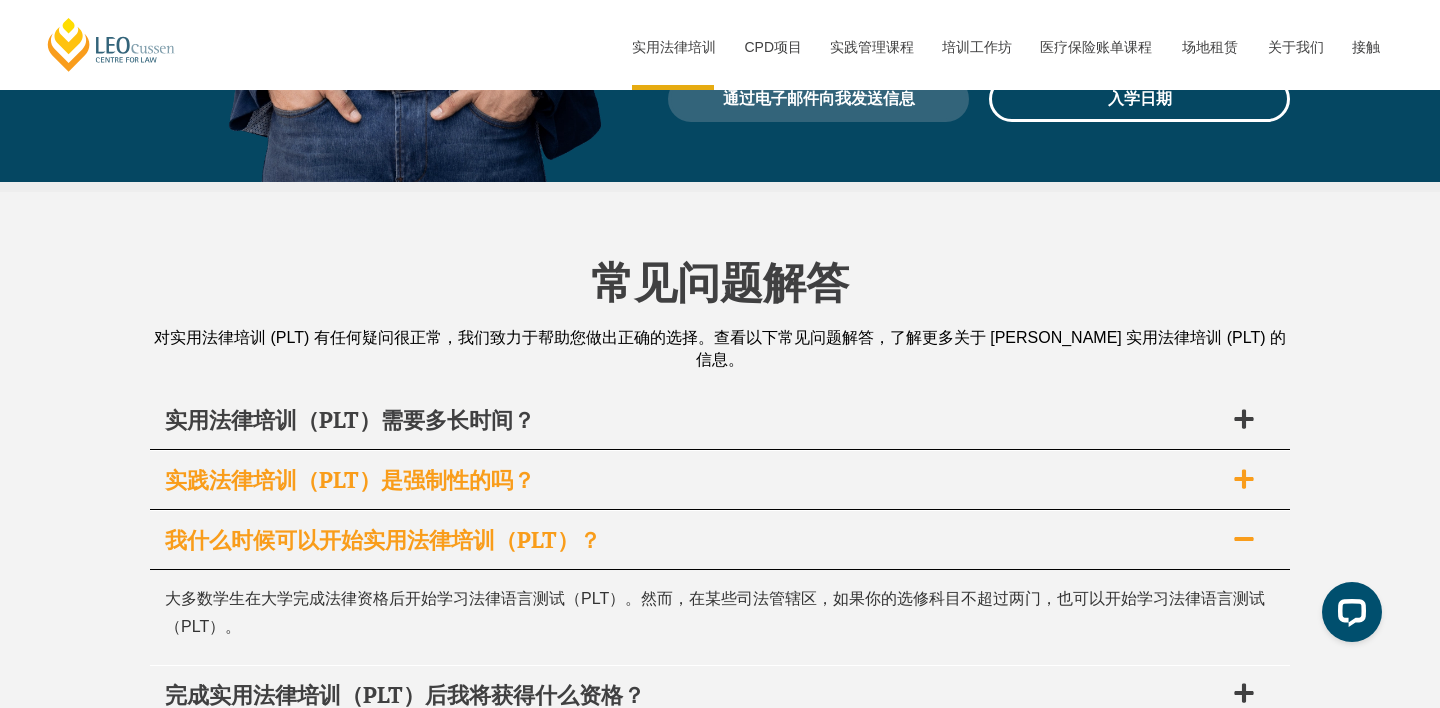 click on "实践法律培训（PLT）是强制性的吗？" at bounding box center (350, 479) 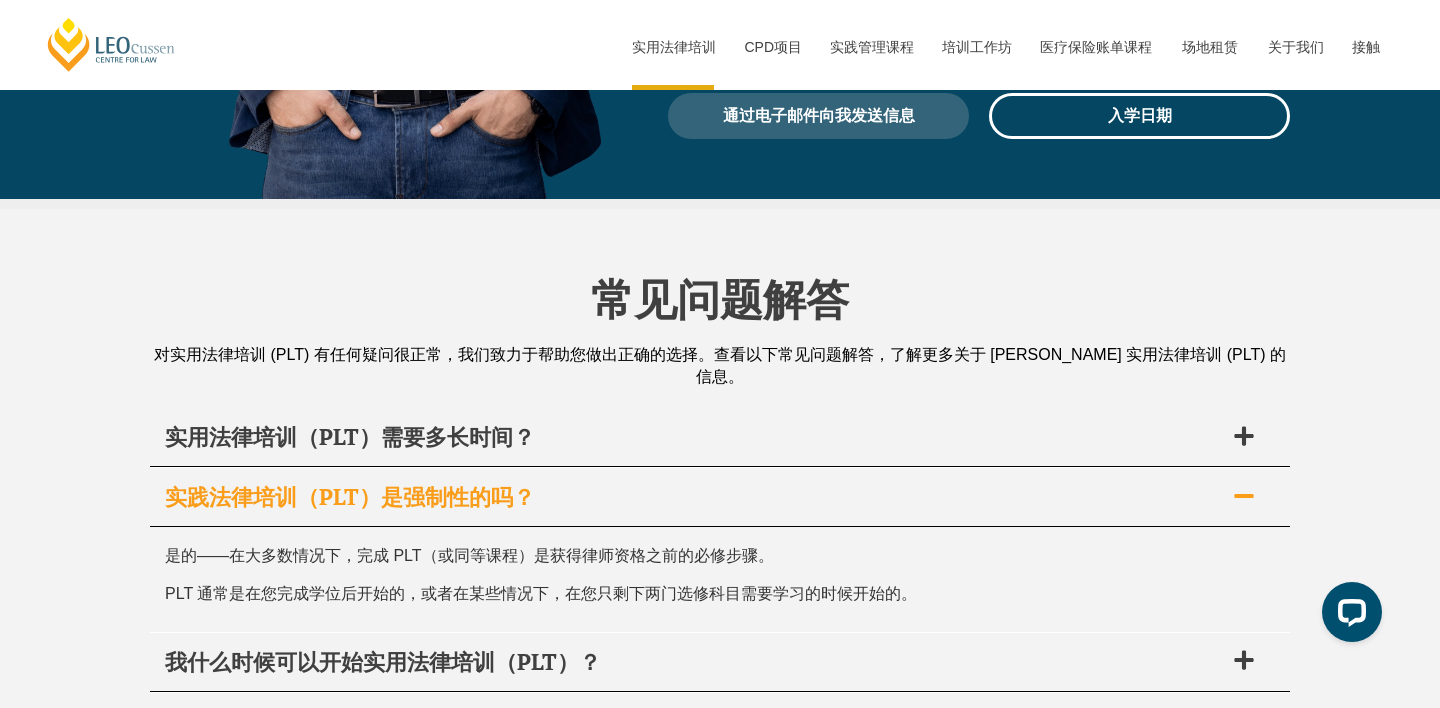 scroll, scrollTop: 8979, scrollLeft: 0, axis: vertical 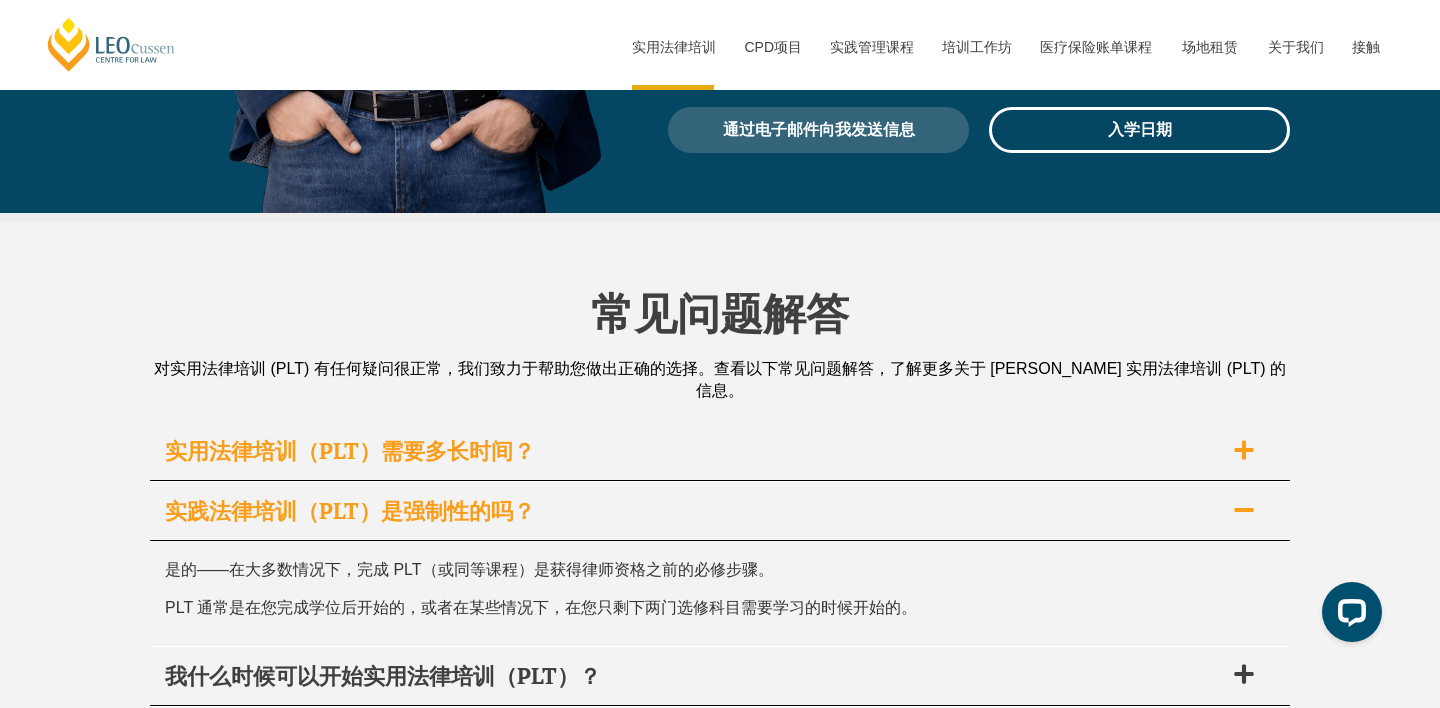 click on "实用法律培训（PLT）需要多长时间？" at bounding box center (350, 450) 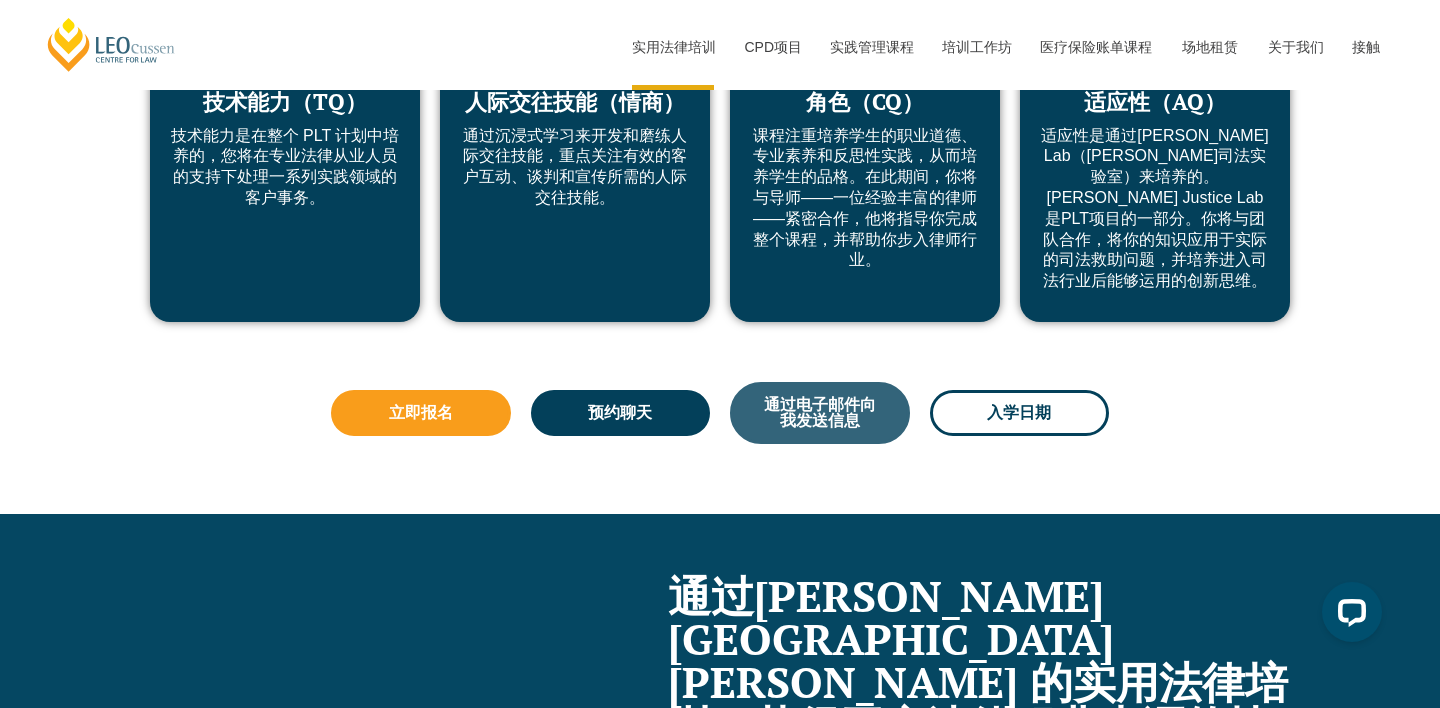 scroll, scrollTop: 7698, scrollLeft: 0, axis: vertical 